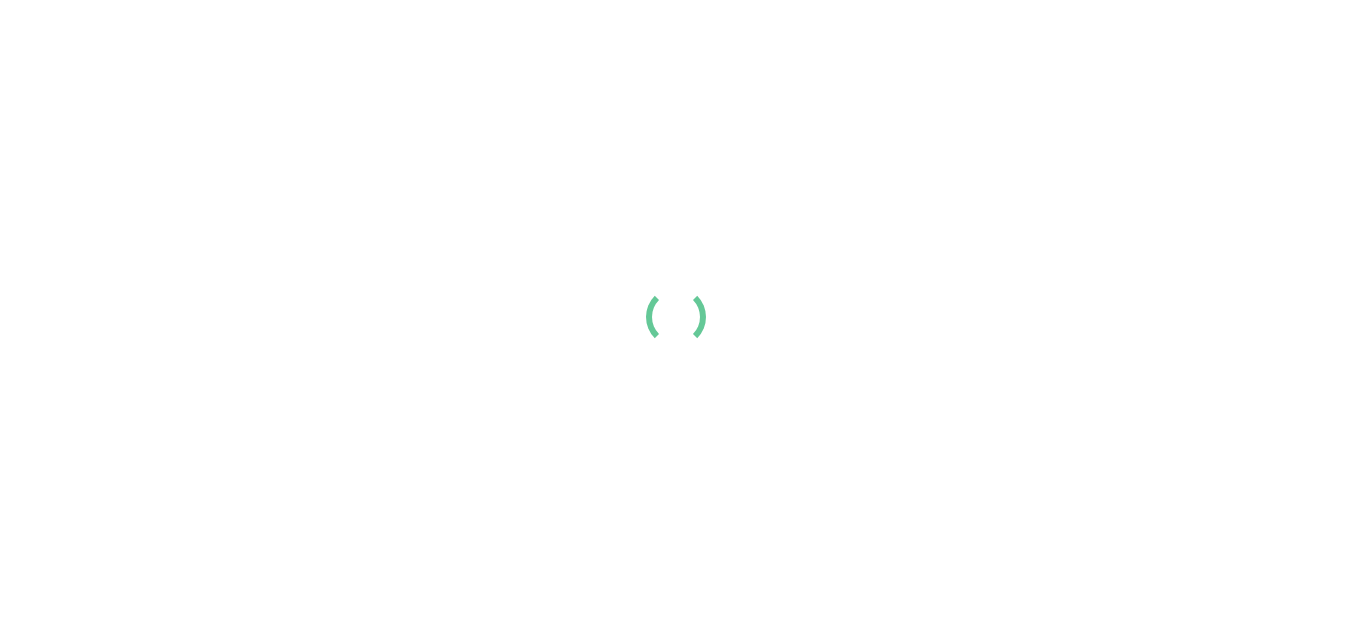 scroll, scrollTop: 0, scrollLeft: 0, axis: both 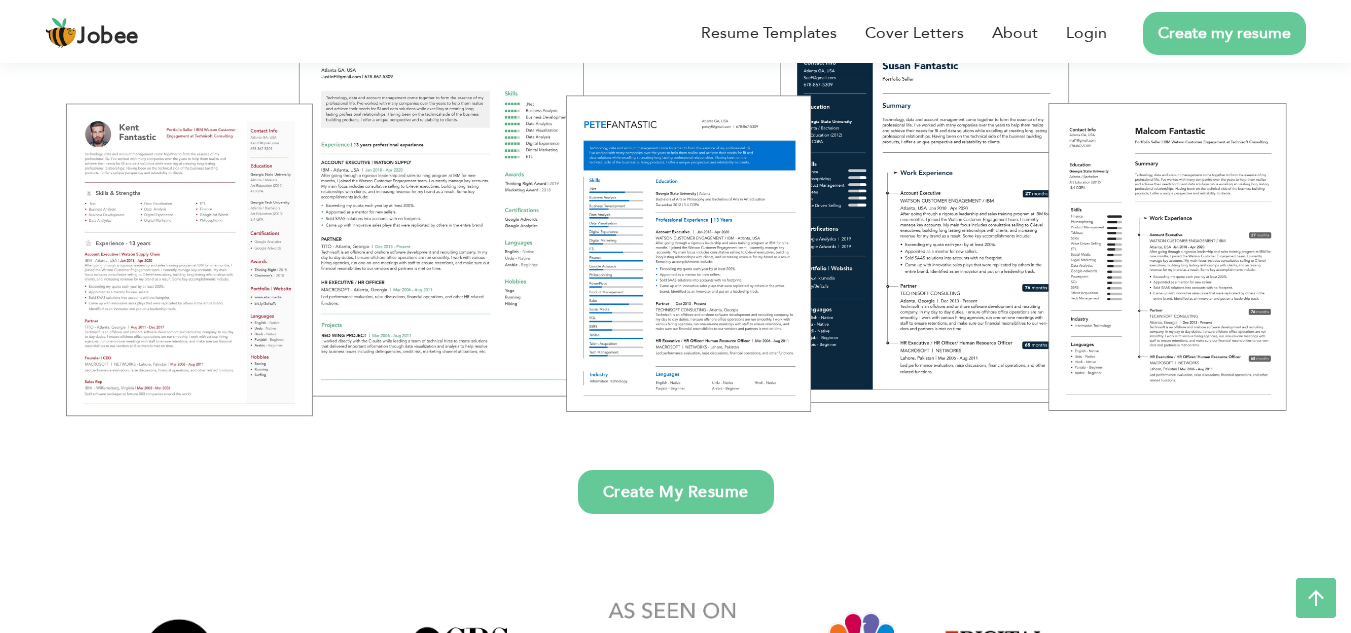 click on "Create my resume" at bounding box center (1224, 33) 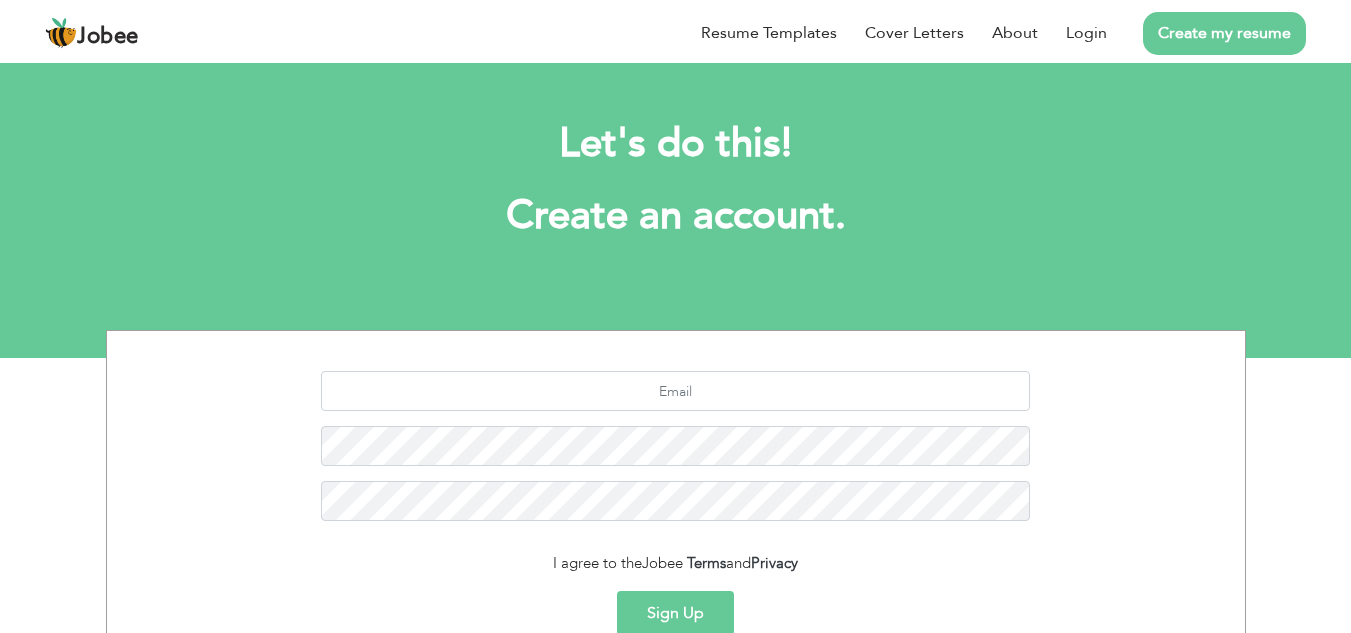 scroll, scrollTop: 0, scrollLeft: 0, axis: both 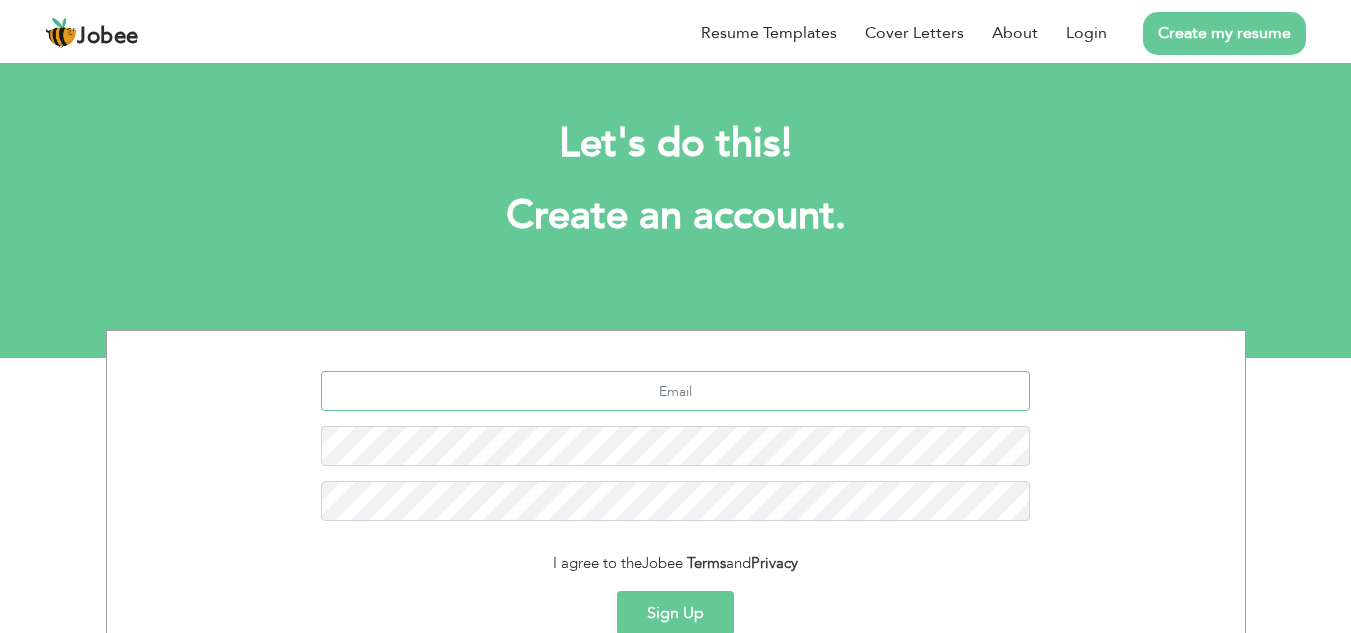 click at bounding box center (675, 391) 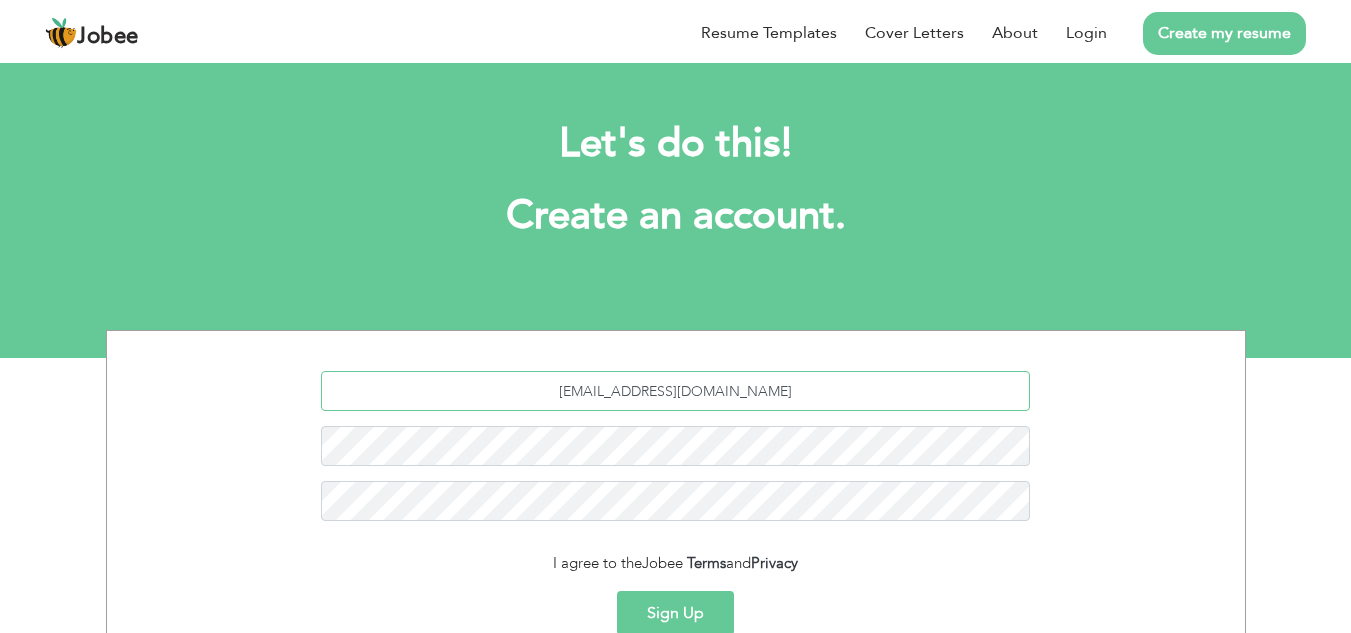 type on "khawajausman022@gmail.com" 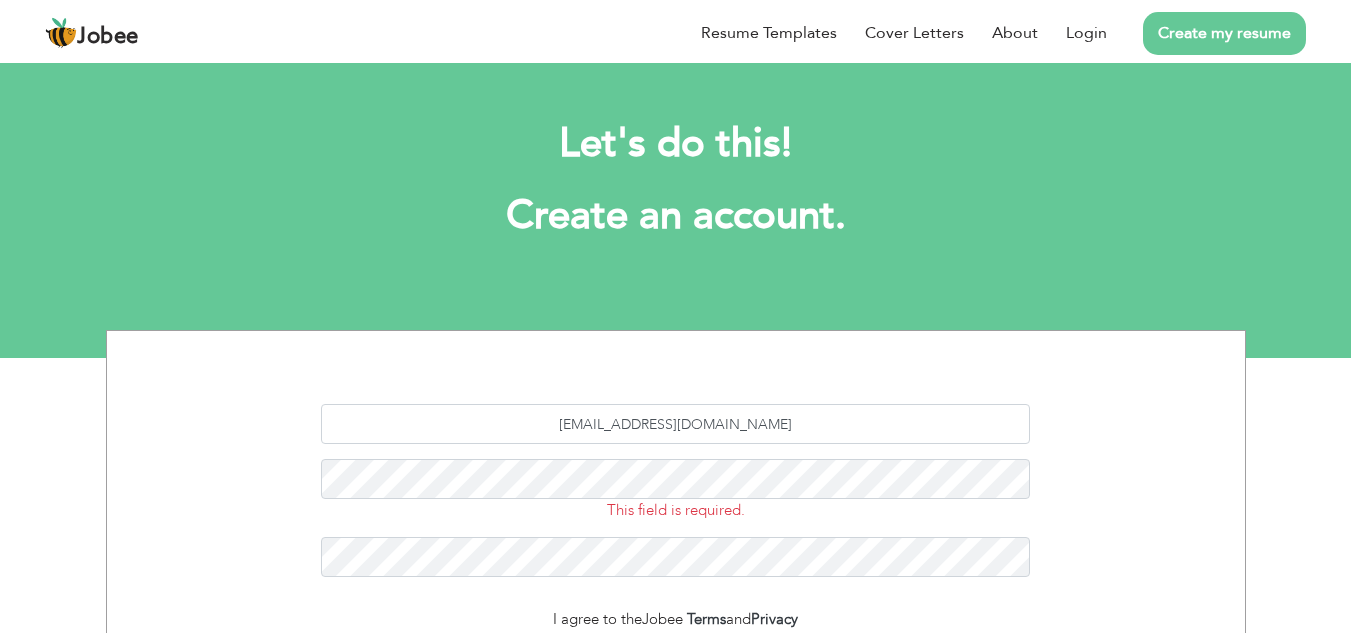scroll, scrollTop: 0, scrollLeft: 0, axis: both 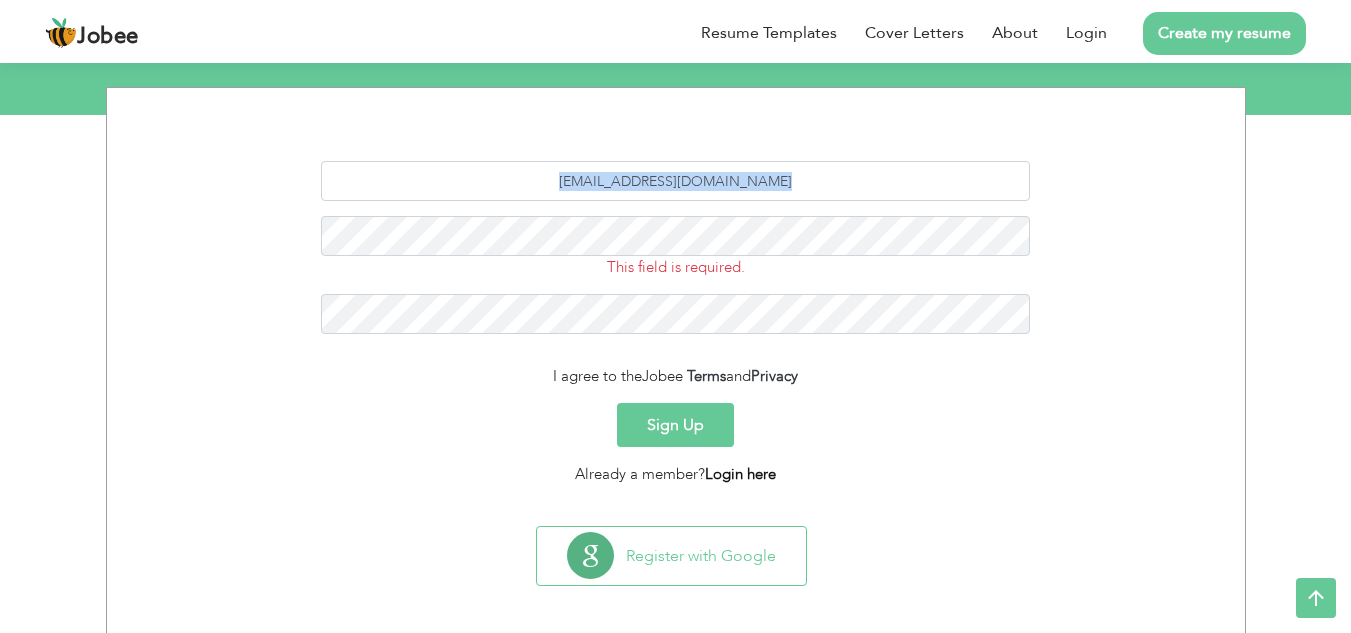 click on "Login here" at bounding box center (740, 474) 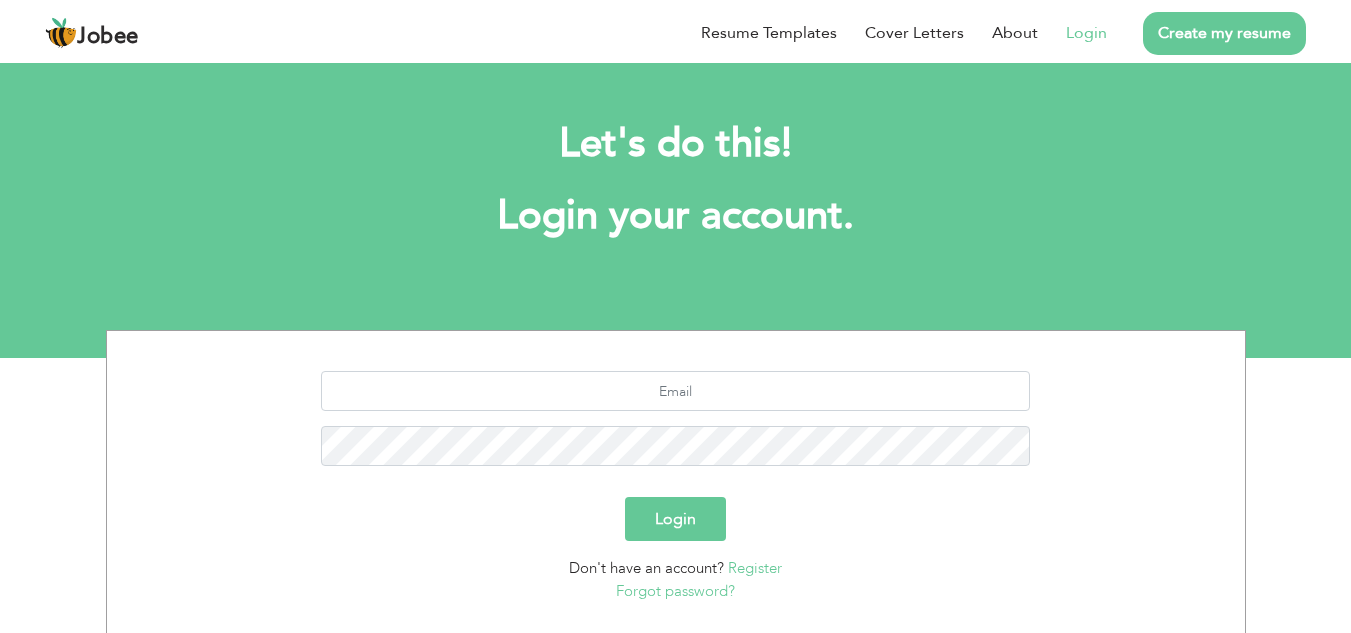 scroll, scrollTop: 0, scrollLeft: 0, axis: both 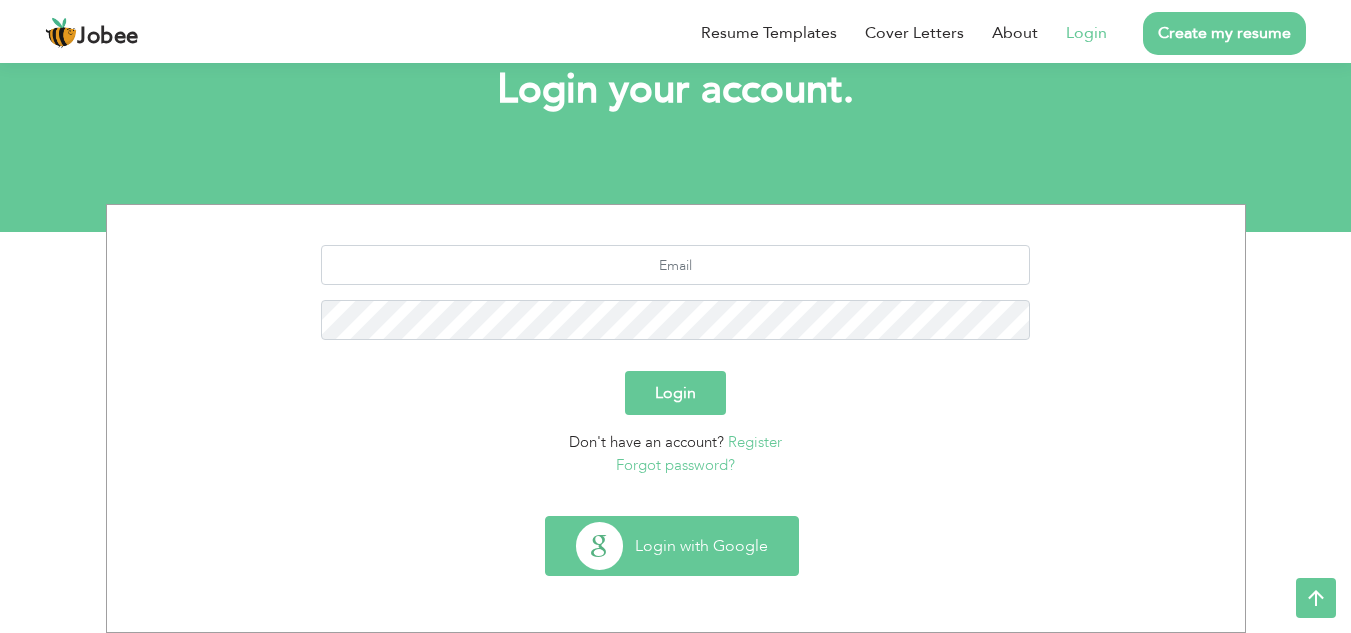 click on "Login with Google" at bounding box center (672, 546) 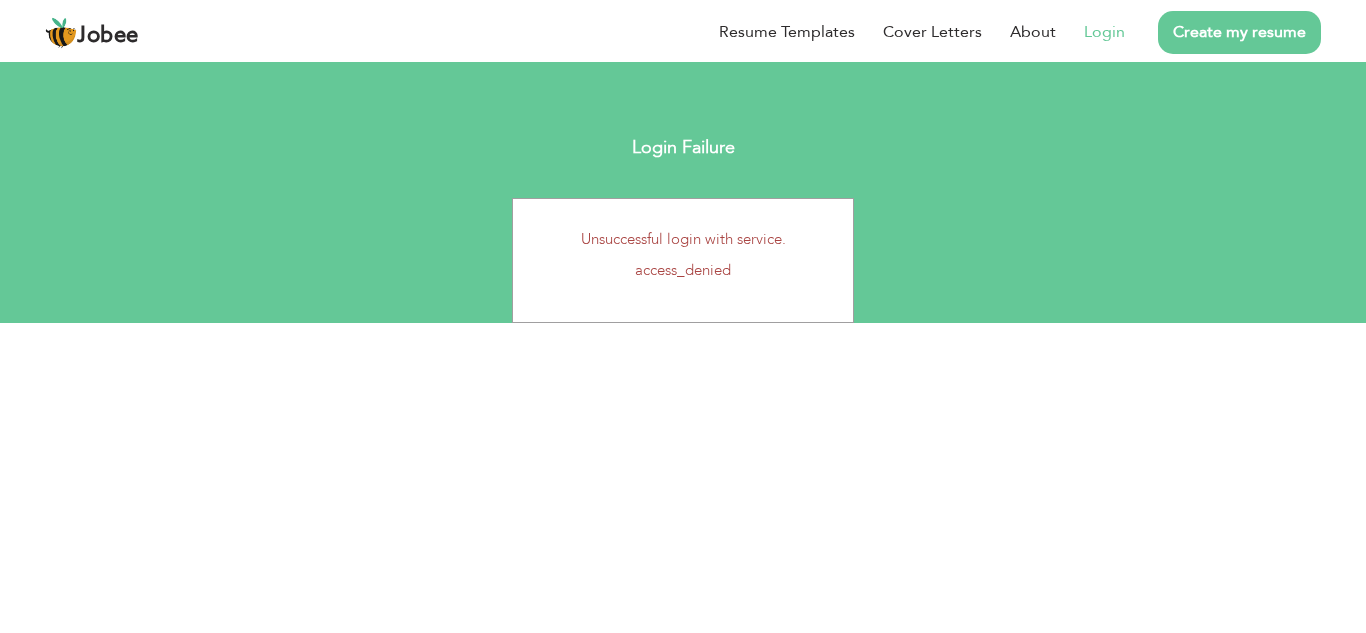scroll, scrollTop: 0, scrollLeft: 0, axis: both 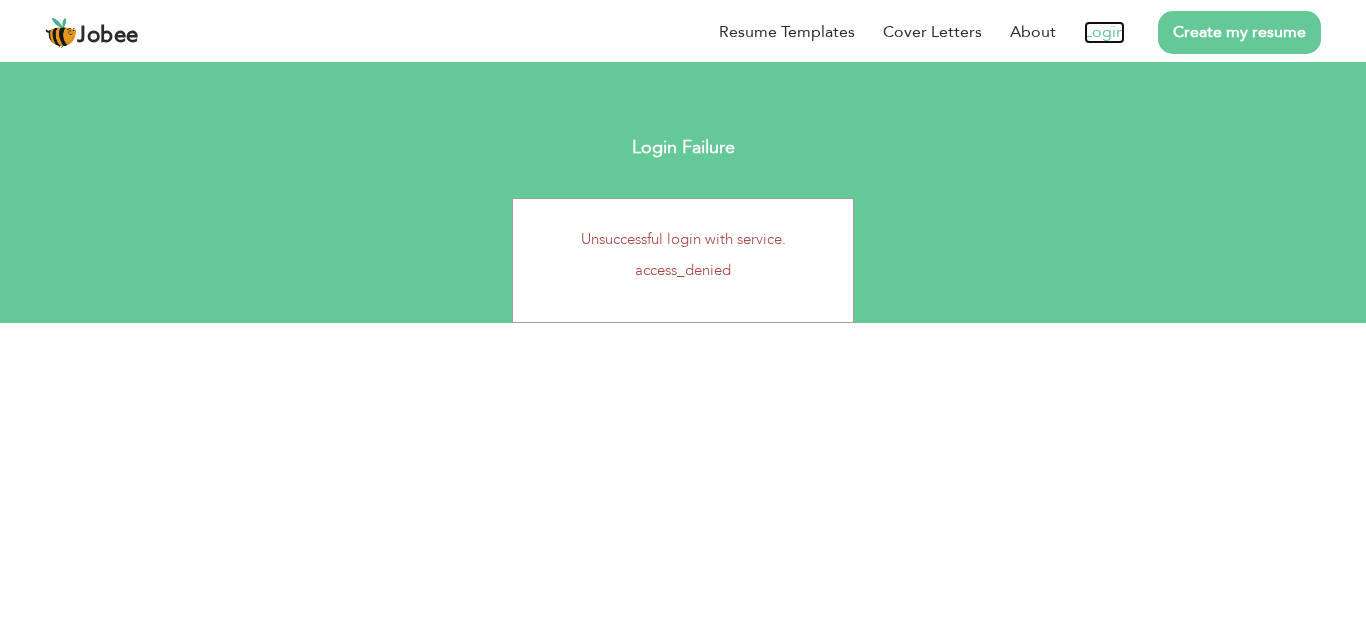 click on "Login" at bounding box center [1104, 32] 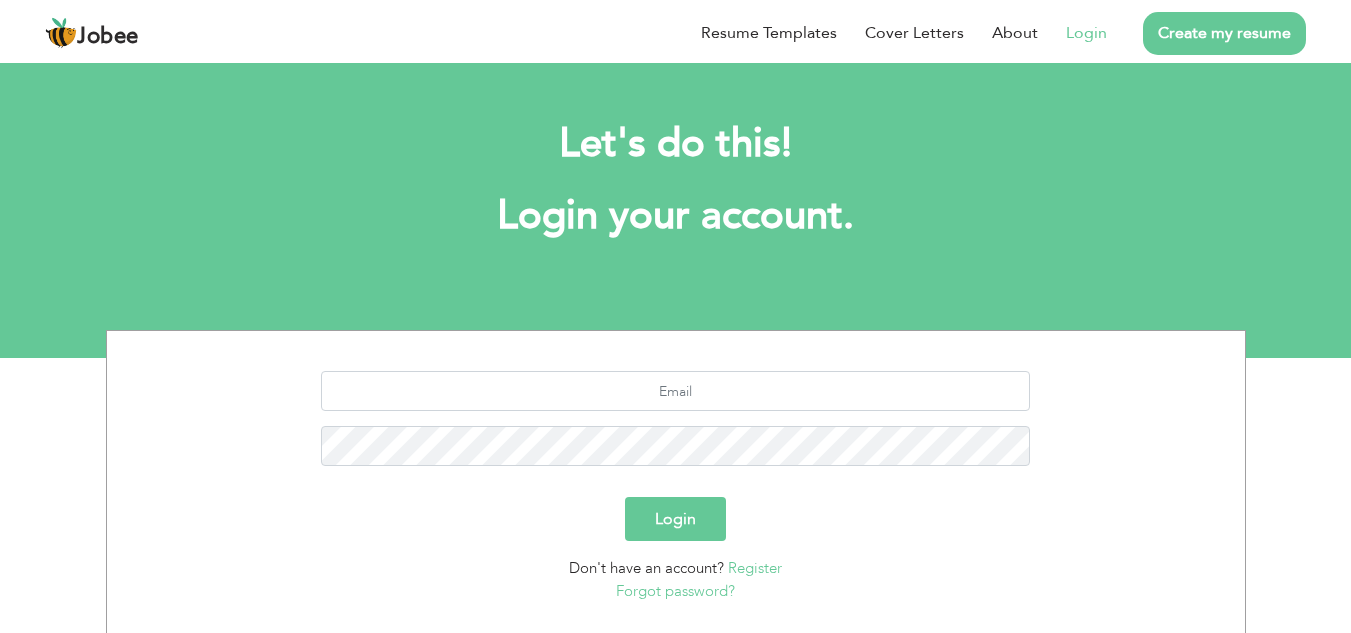 scroll, scrollTop: 0, scrollLeft: 0, axis: both 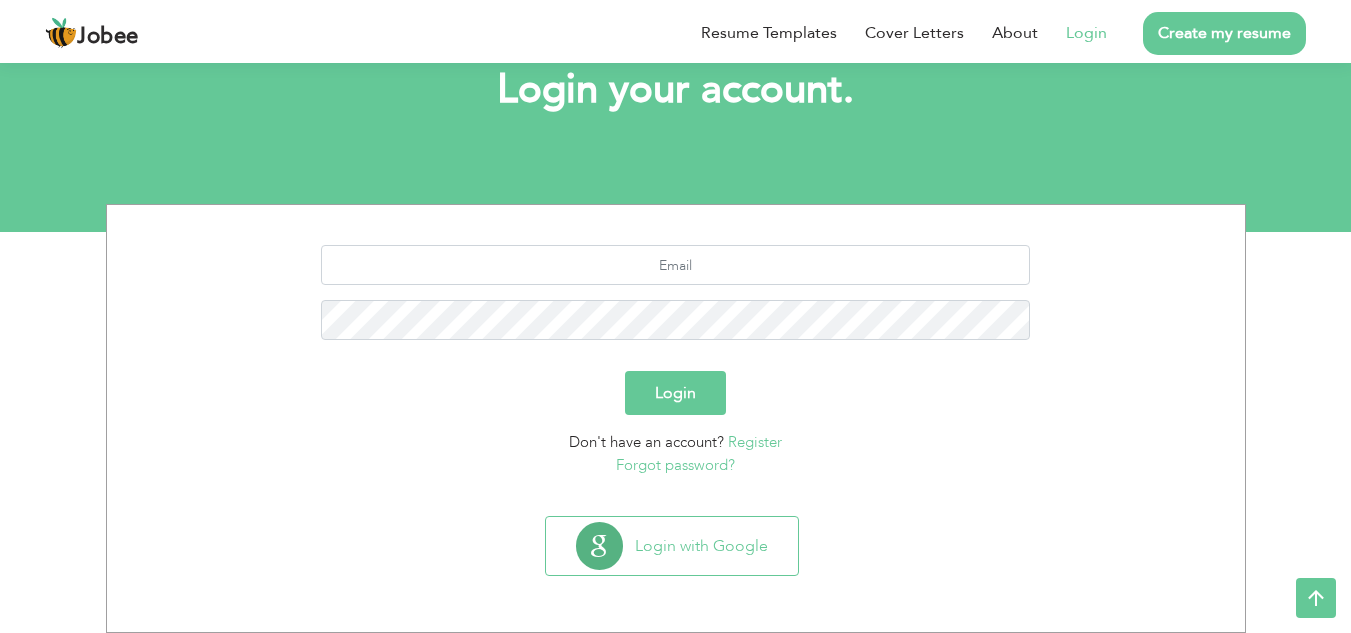 click on "Forgot password?" at bounding box center [676, 465] 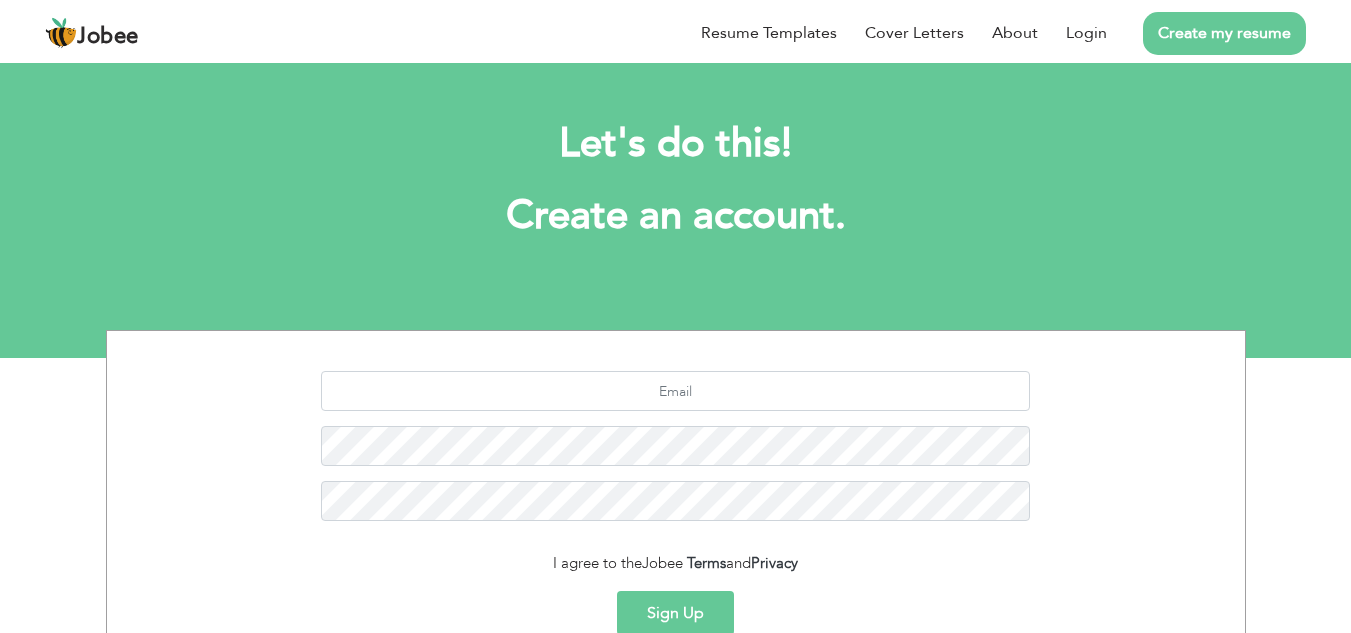 scroll, scrollTop: 0, scrollLeft: 0, axis: both 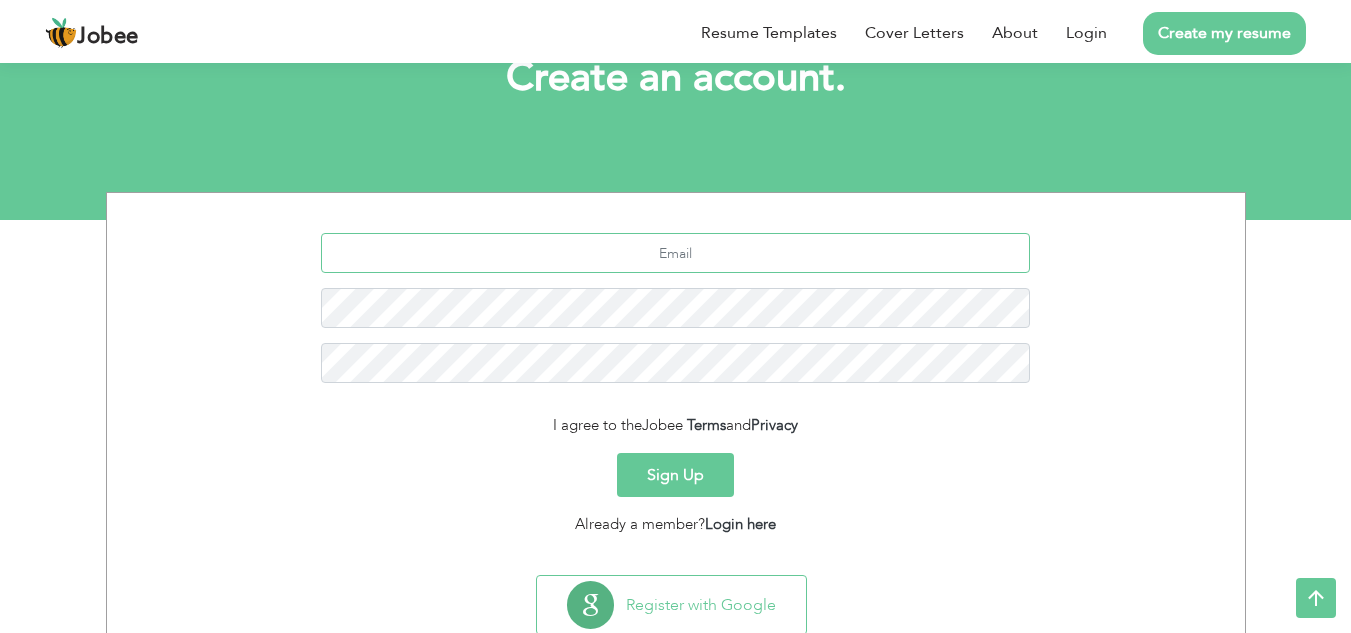 click at bounding box center (675, 253) 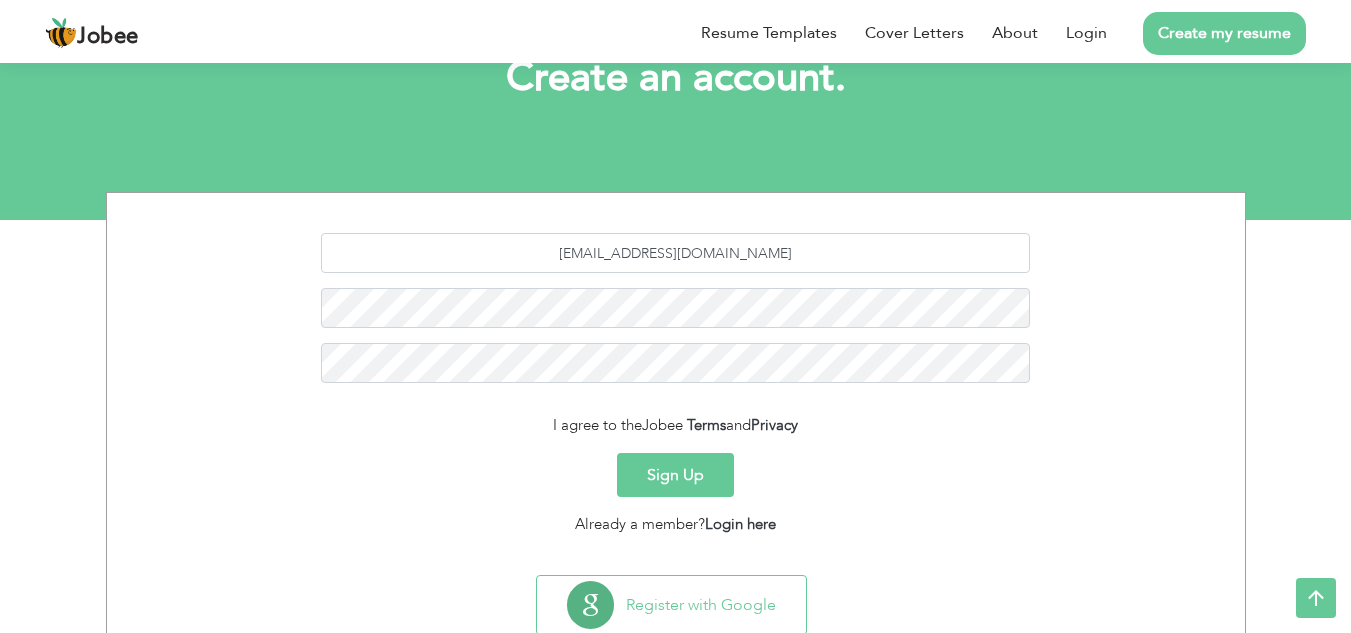 click on "Sign Up" at bounding box center (675, 475) 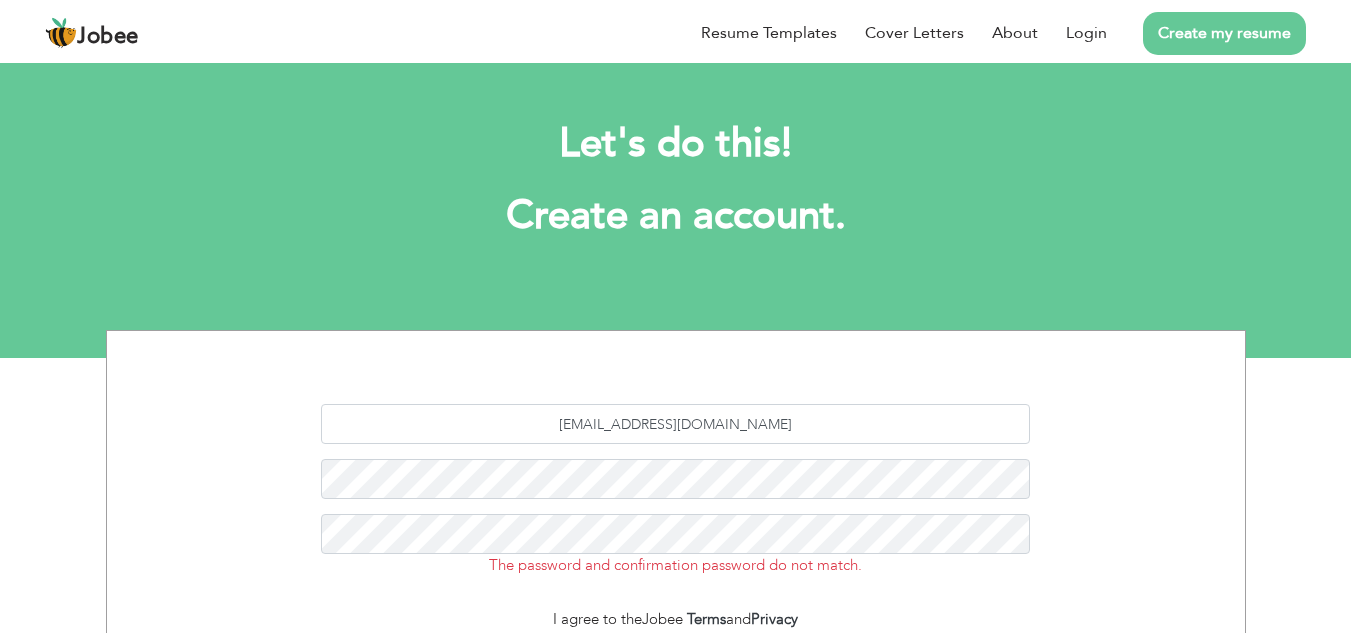 scroll, scrollTop: 0, scrollLeft: 0, axis: both 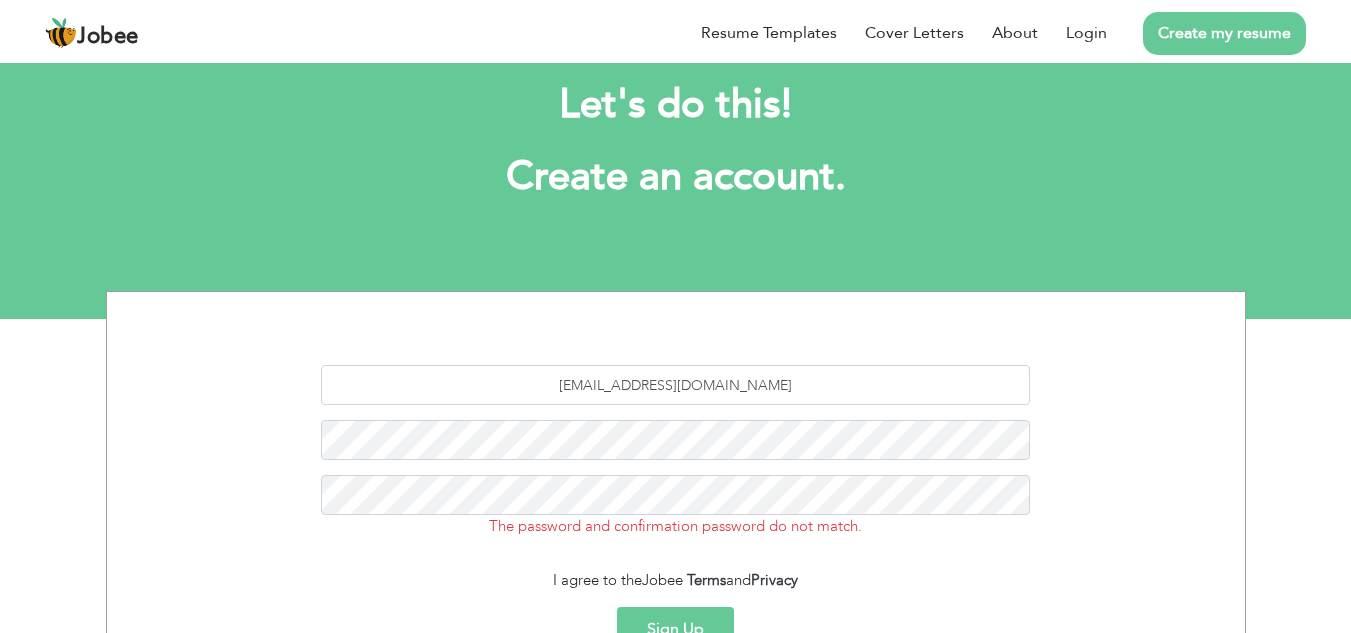click on "Sign Up" at bounding box center (675, 629) 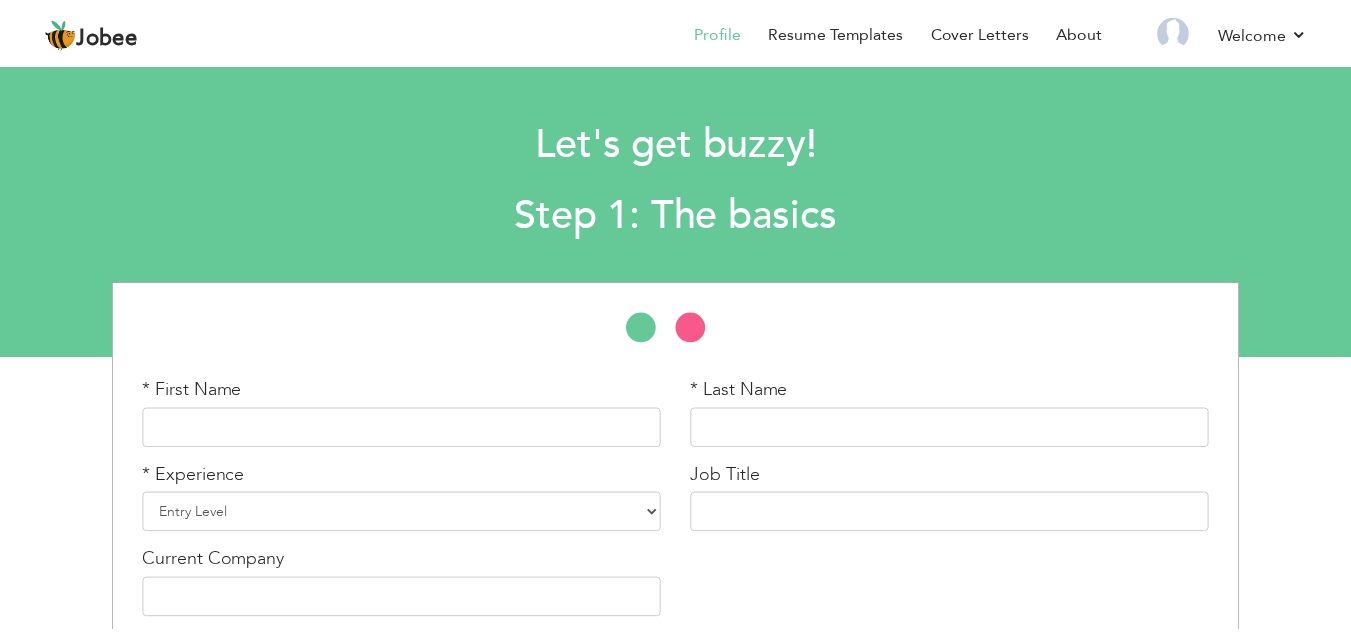 scroll, scrollTop: 0, scrollLeft: 0, axis: both 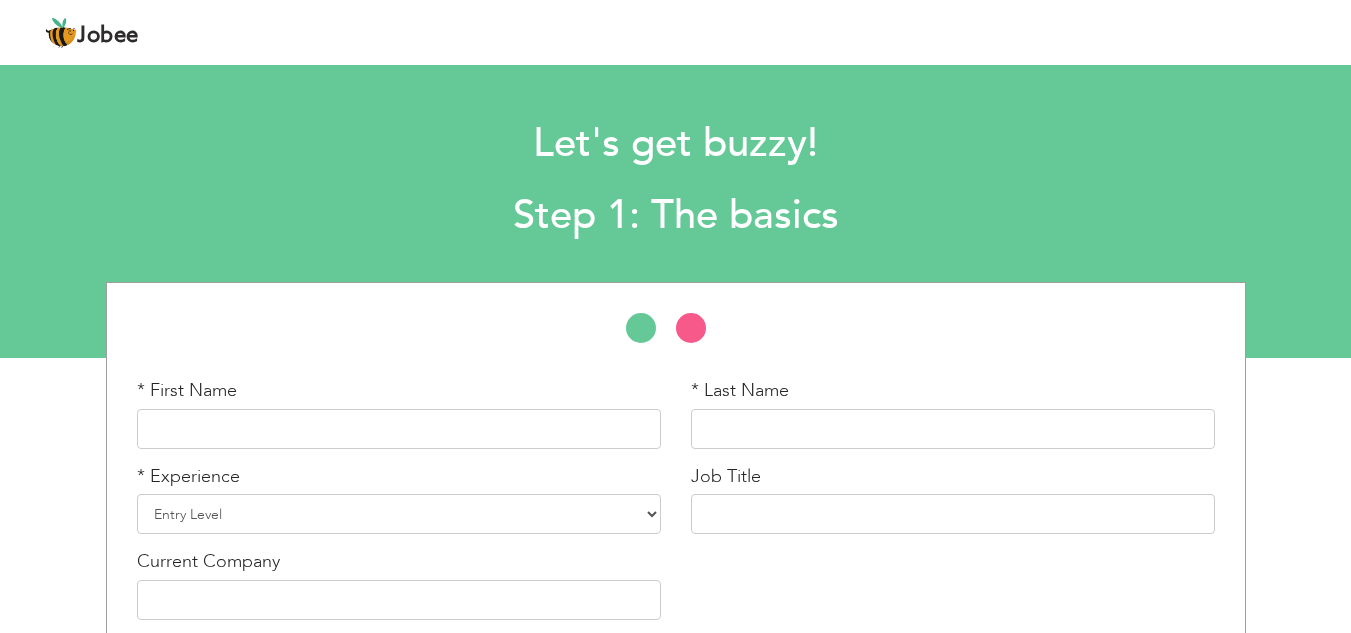 click on "Let's get buzzy!
Step 1: The basics" at bounding box center (675, 175) 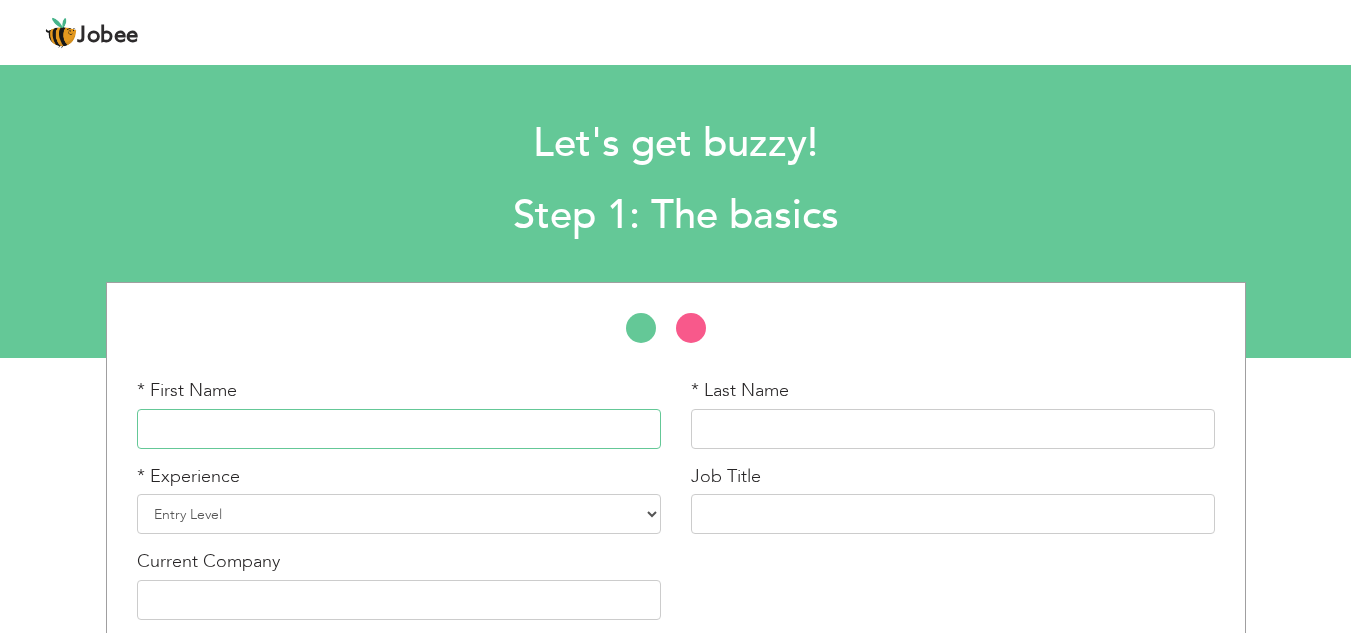 click at bounding box center (399, 429) 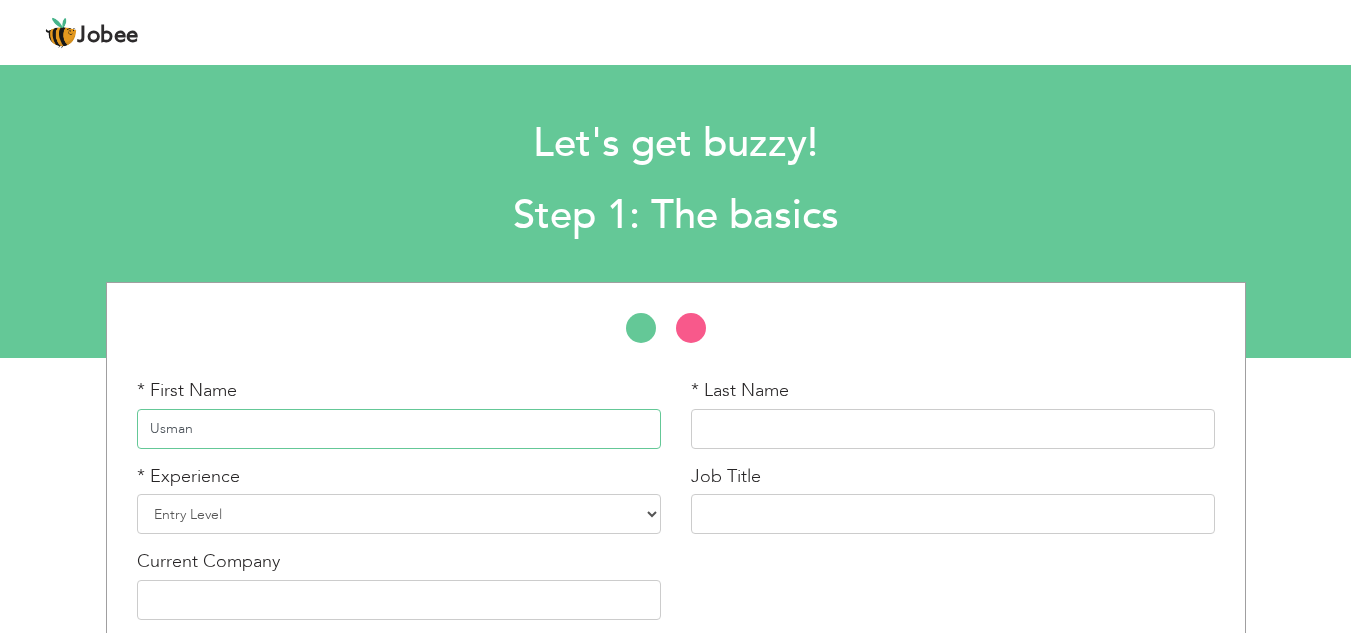 type on "Usman" 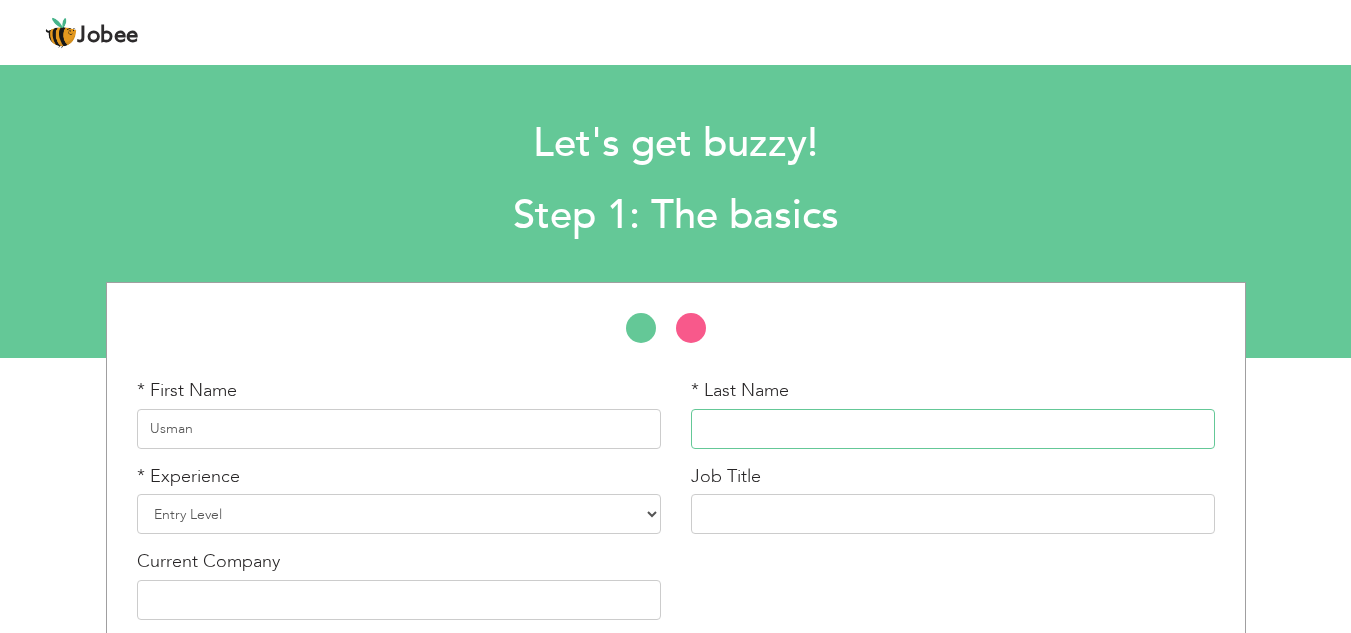 click at bounding box center [953, 429] 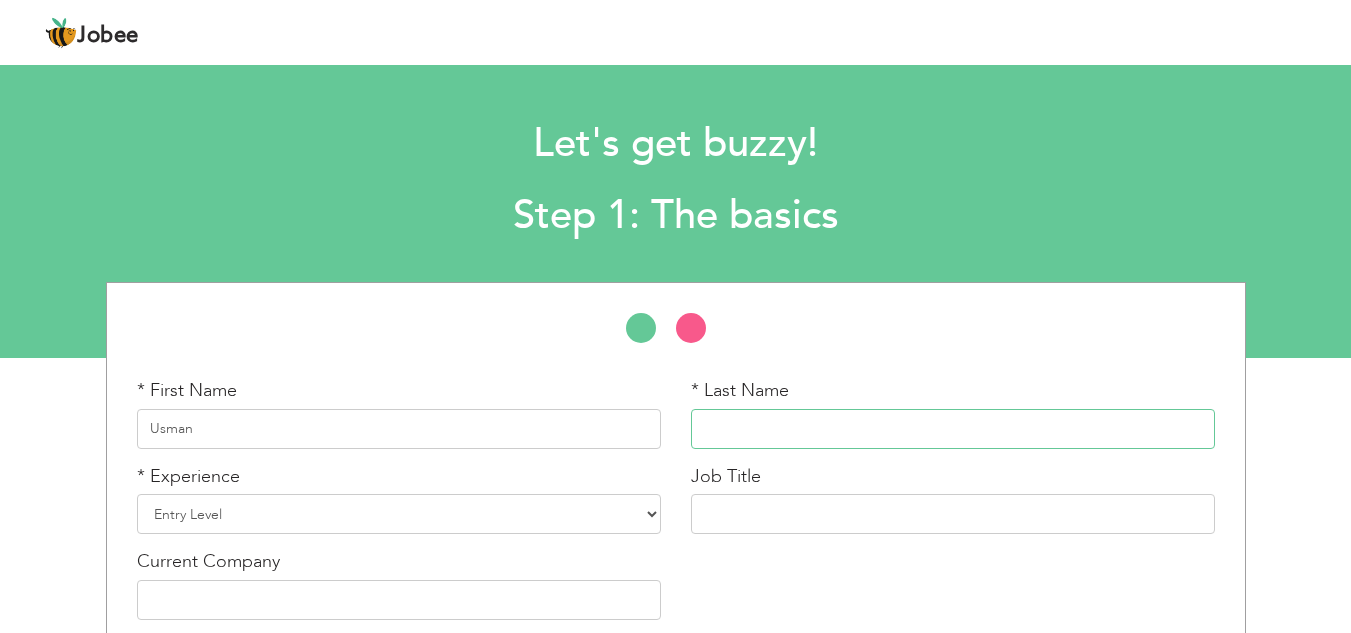 type on "khurshid" 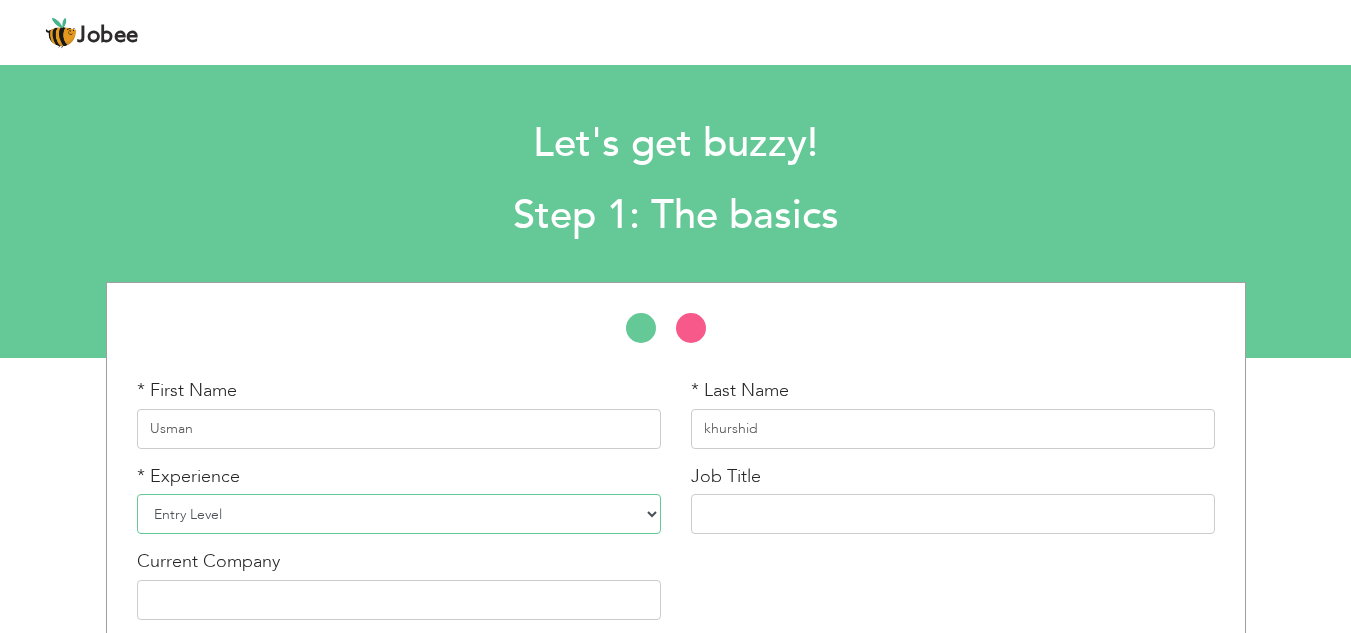 click on "Entry Level
Less than 1 Year
1 Year
2 Years
3 Years
4 Years
5 Years
6 Years
7 Years
8 Years
9 Years
10 Years
11 Years
12 Years
13 Years
14 Years
15 Years
16 Years
17 Years
18 Years
19 Years
20 Years
21 Years
22 Years
23 Years
24 Years
25 Years
26 Years
27 Years
28 Years
29 Years
30 Years
31 Years
32 Years
33 Years
34 Years
35 Years
More than 35 Years" at bounding box center (399, 514) 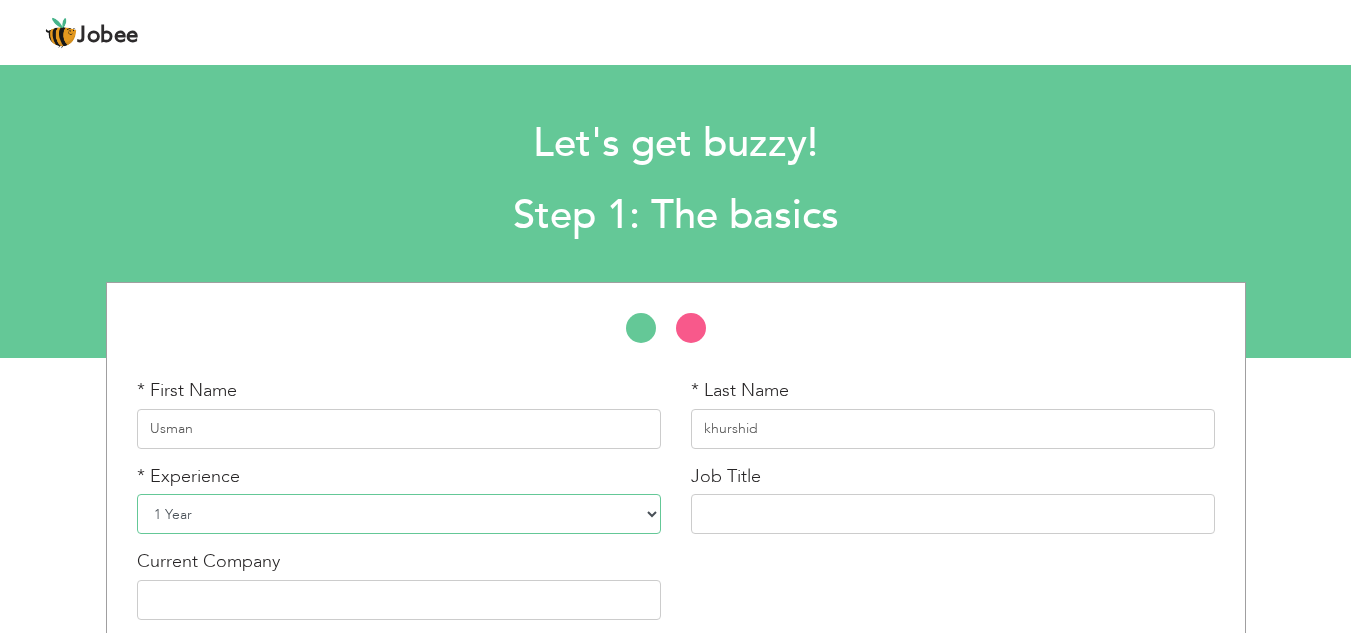 click on "Entry Level
Less than 1 Year
1 Year
2 Years
3 Years
4 Years
5 Years
6 Years
7 Years
8 Years
9 Years
10 Years
11 Years
12 Years
13 Years
14 Years
15 Years
16 Years
17 Years
18 Years
19 Years
20 Years
21 Years
22 Years
23 Years
24 Years
25 Years
26 Years
27 Years
28 Years
29 Years
30 Years
31 Years
32 Years
33 Years
34 Years
35 Years
More than 35 Years" at bounding box center (399, 514) 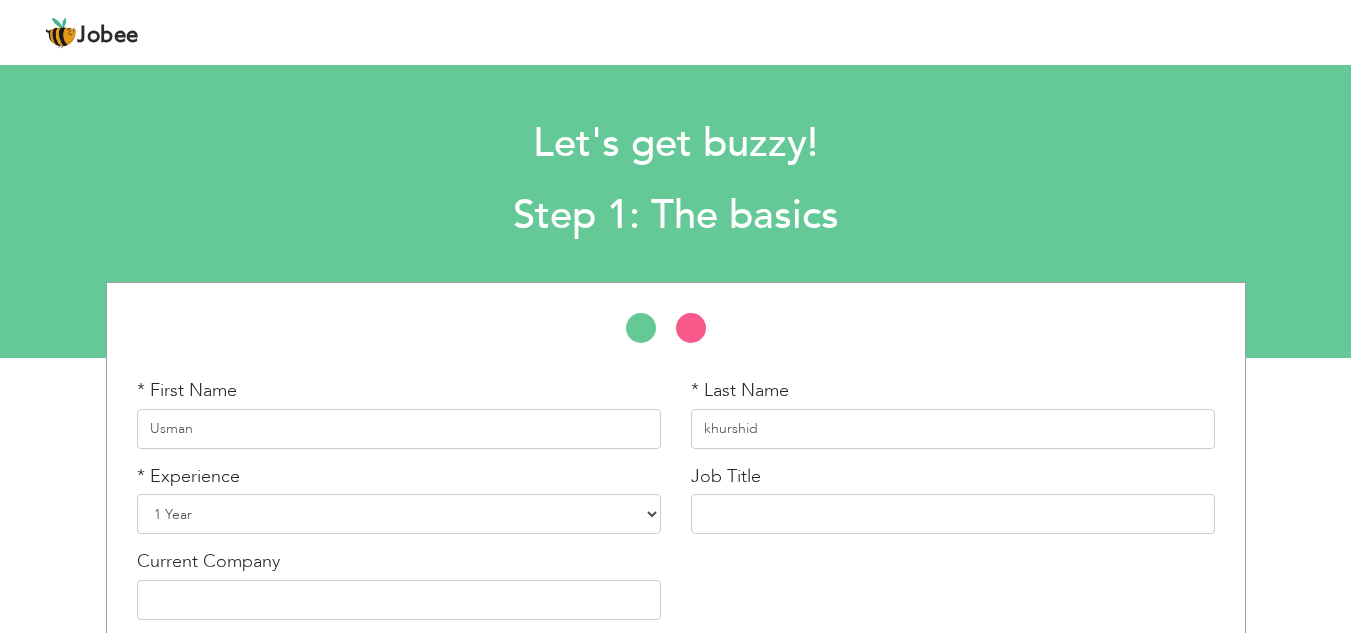 click on "Entry Level
Less than 1 Year
1 Year
2 Years
3 Years
4 Years
5 Years
6 Years
7 Years
8 Years
9 Years
10 Years
11 Years
12 Years
13 Years
14 Years
15 Years
16 Years
17 Years
18 Years
19 Years
20 Years
21 Years
22 Years
23 Years
24 Years
25 Years
26 Years
27 Years
28 Years
29 Years
30 Years
31 Years
32 Years
33 Years
34 Years
35 Years
More than 35 Years" at bounding box center (399, 514) 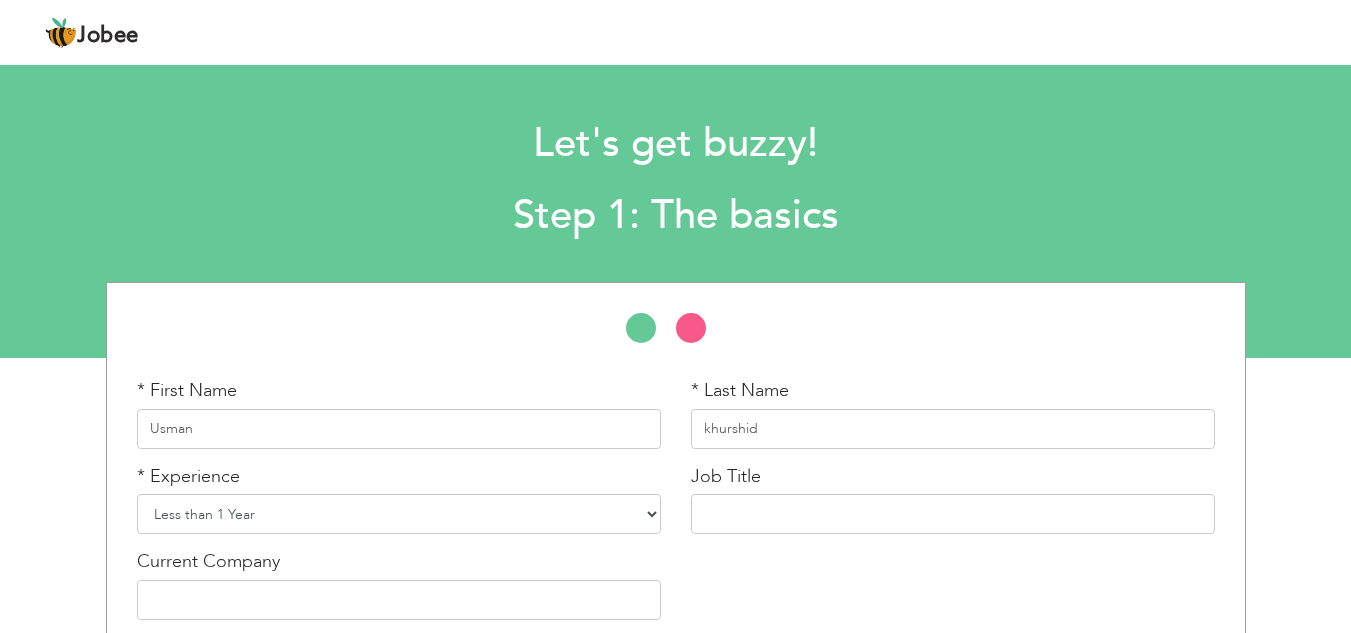 click on "Entry Level
Less than 1 Year
1 Year
2 Years
3 Years
4 Years
5 Years
6 Years
7 Years
8 Years
9 Years
10 Years
11 Years
12 Years
13 Years
14 Years
15 Years
16 Years
17 Years
18 Years
19 Years
20 Years
21 Years
22 Years
23 Years
24 Years
25 Years
26 Years
27 Years
28 Years
29 Years
30 Years
31 Years
32 Years
33 Years
34 Years
35 Years
More than 35 Years" at bounding box center (399, 514) 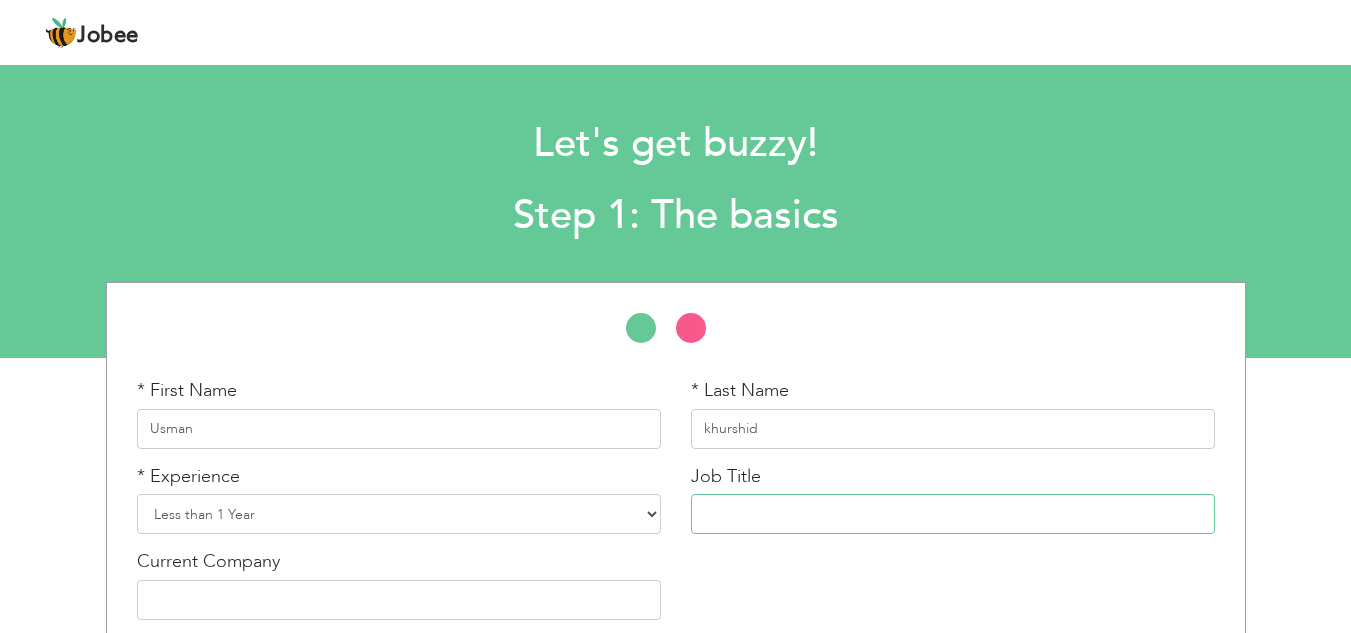 click at bounding box center [953, 514] 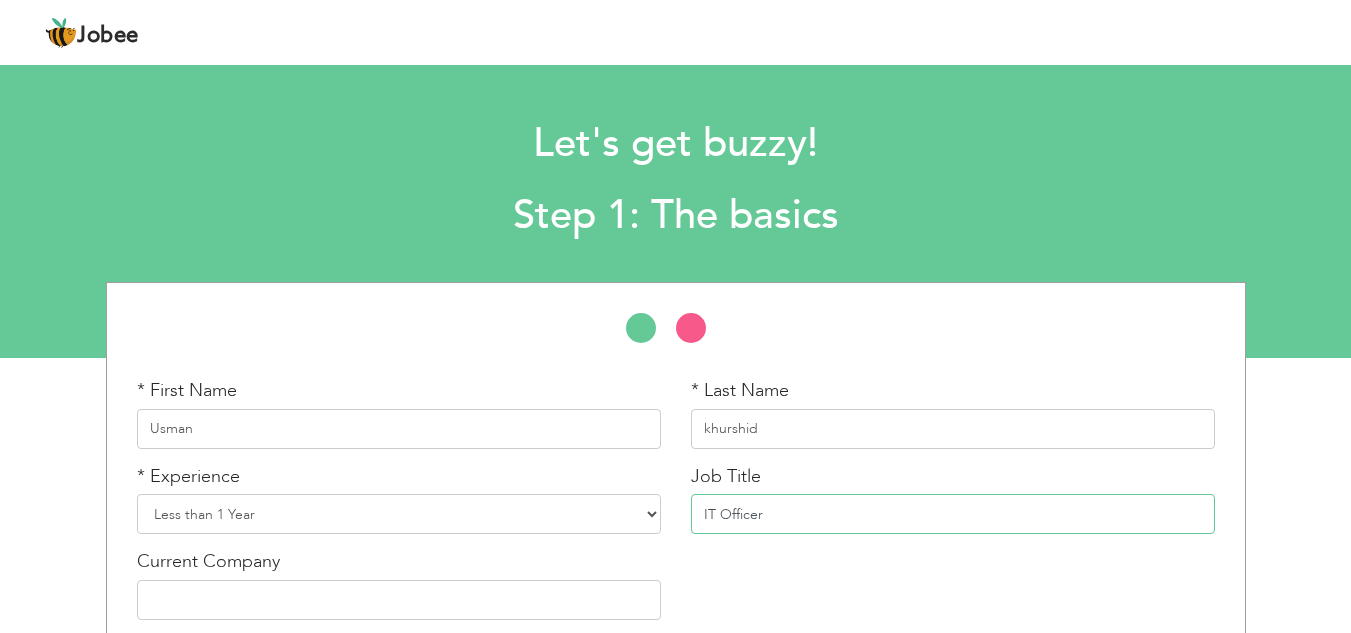 scroll, scrollTop: 93, scrollLeft: 0, axis: vertical 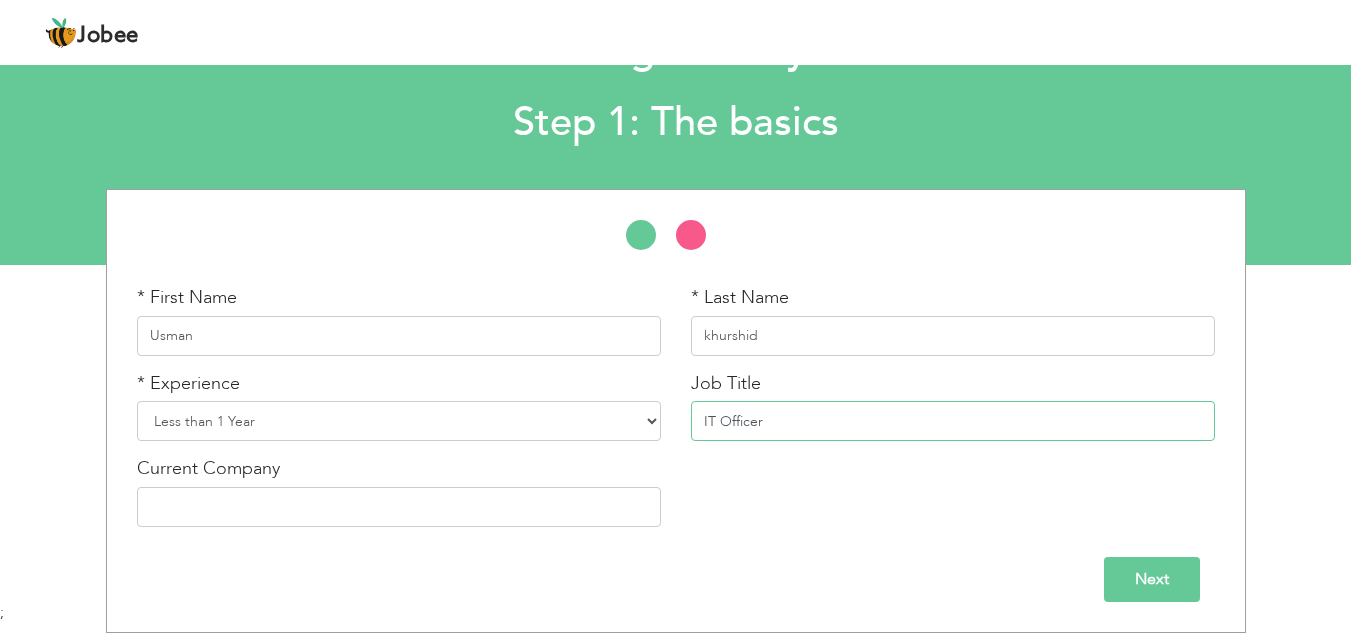 type on "IT Officer" 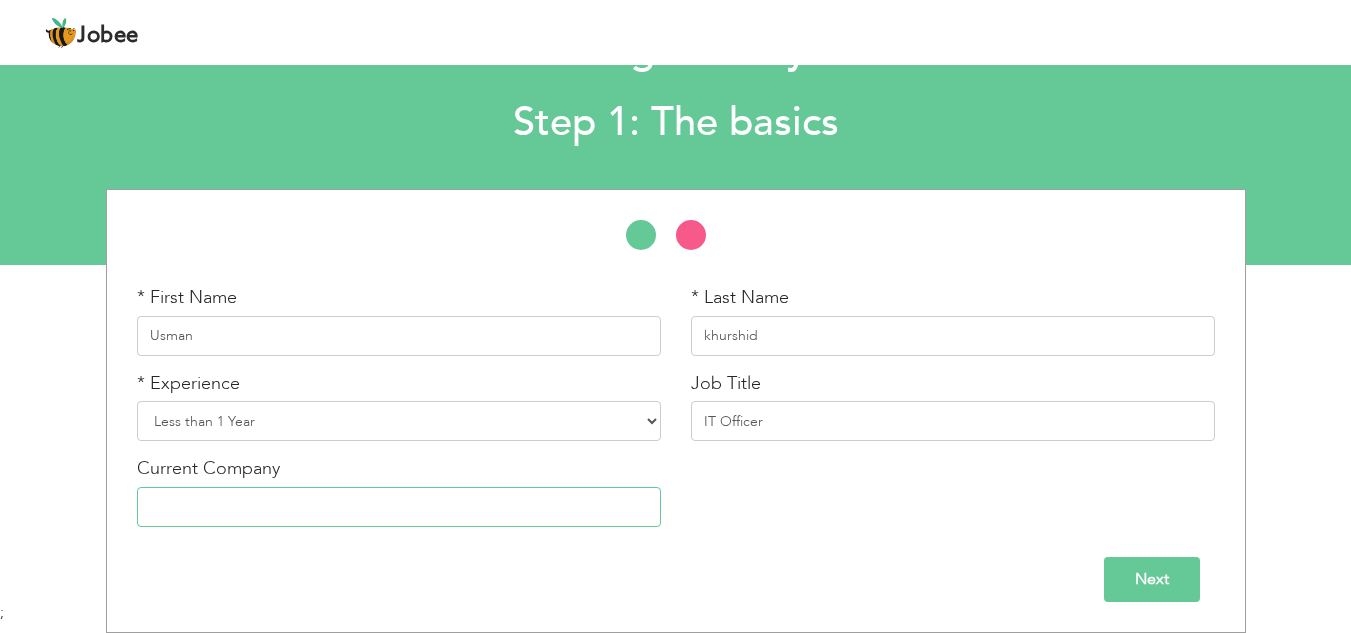 click at bounding box center [399, 507] 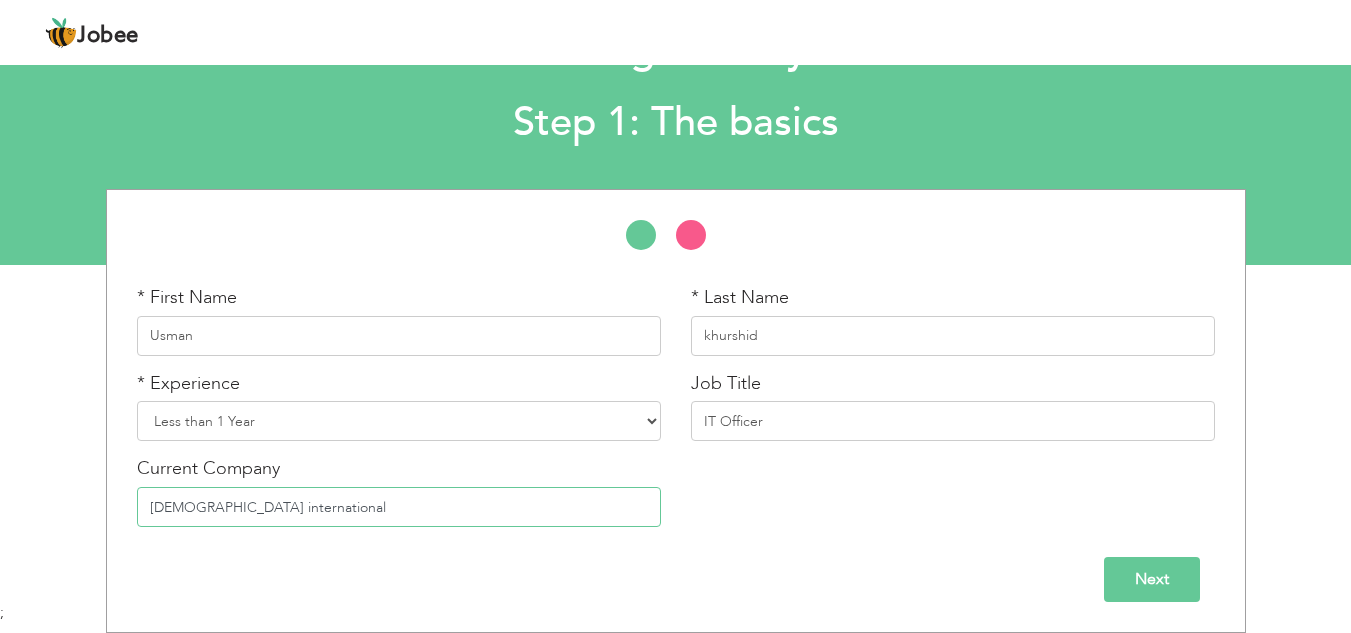 type on "[DEMOGRAPHIC_DATA] international" 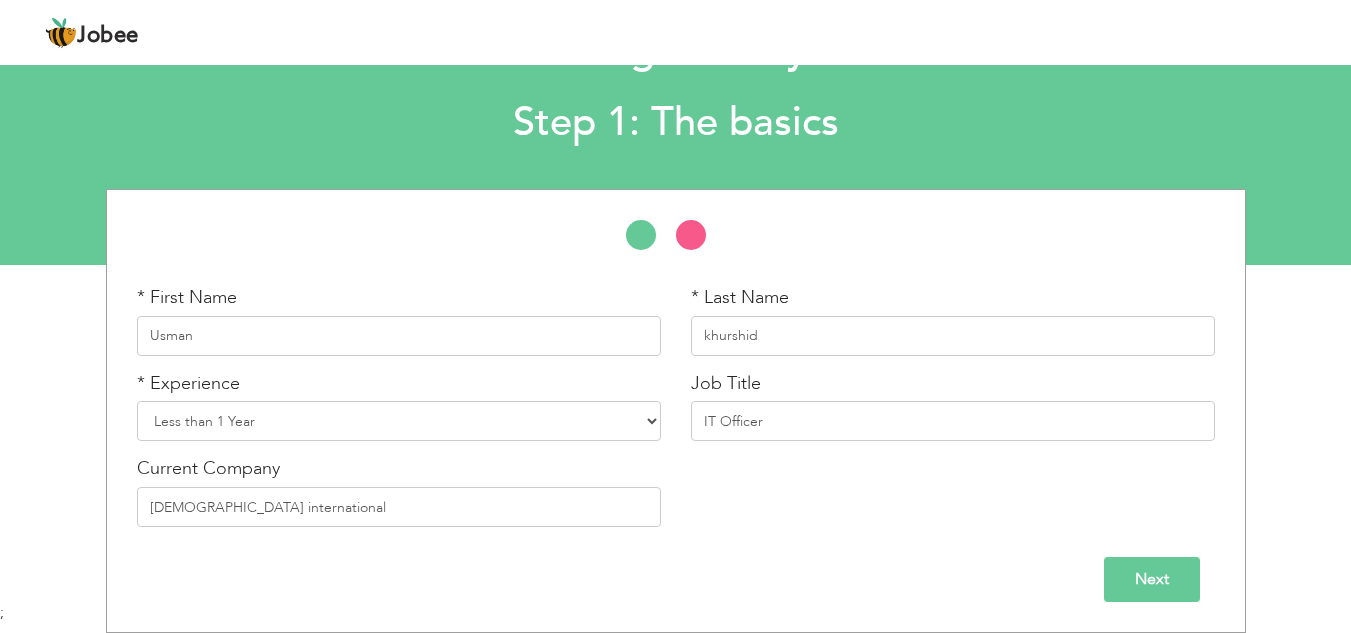 click on "Next" at bounding box center [1152, 579] 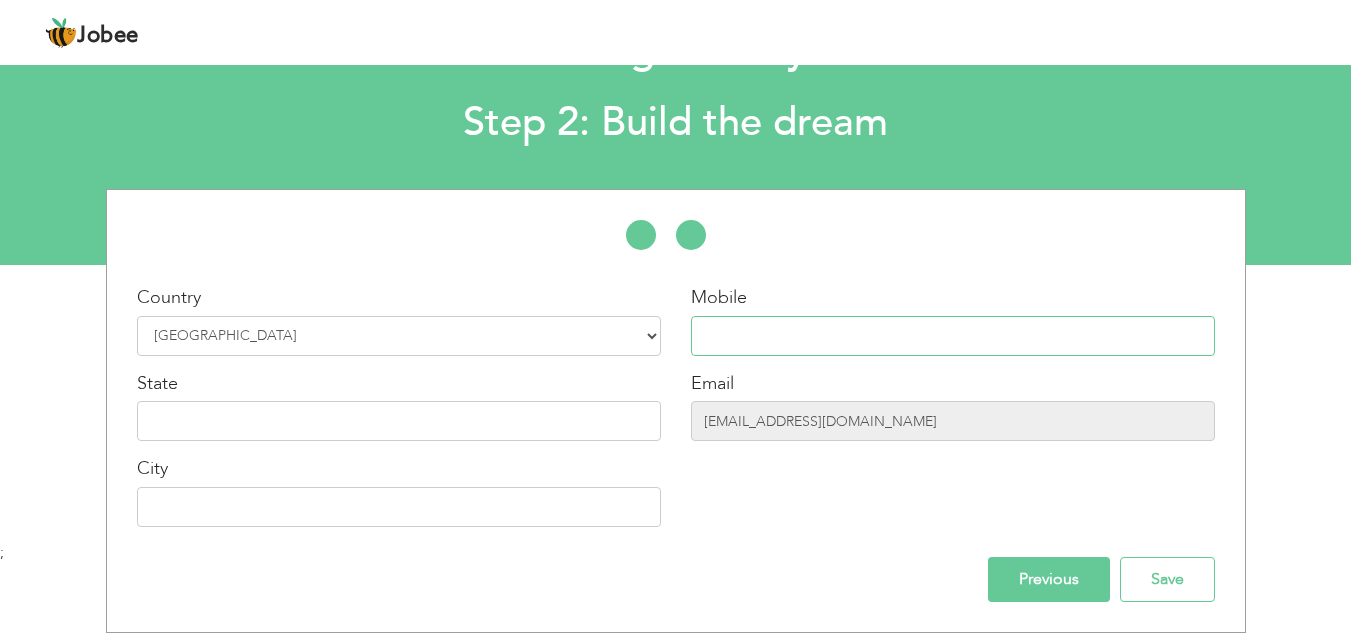 click at bounding box center (953, 336) 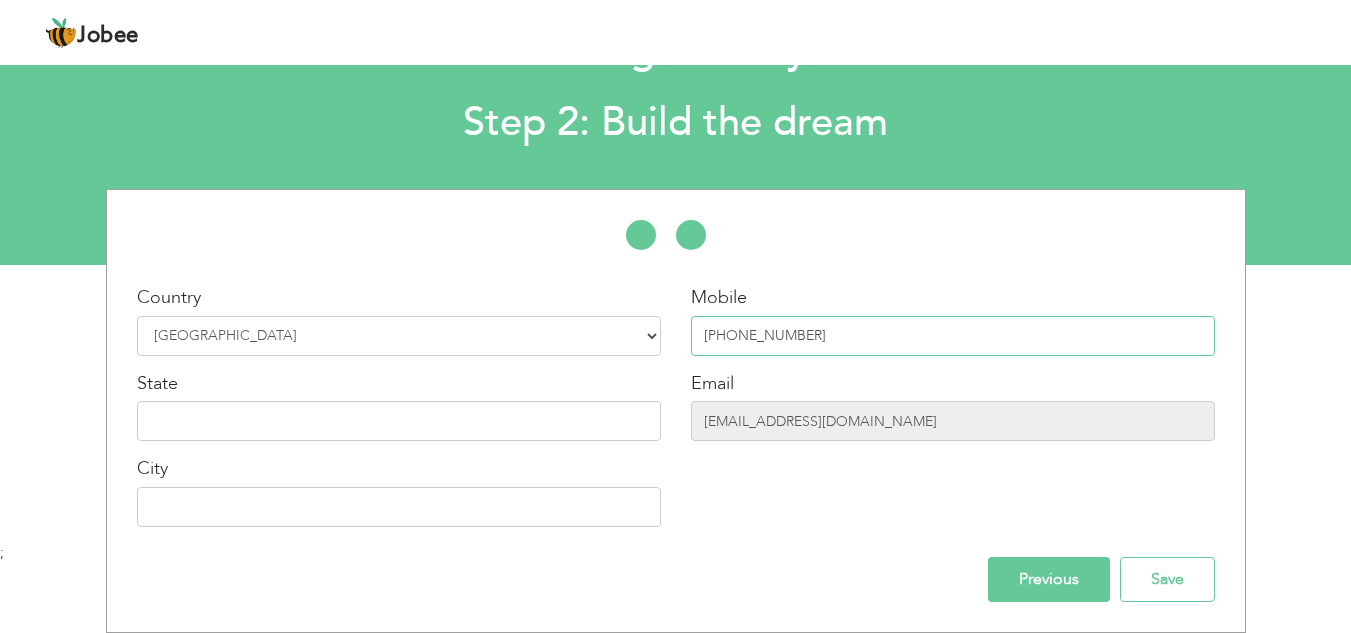 type on "+92 3477651914" 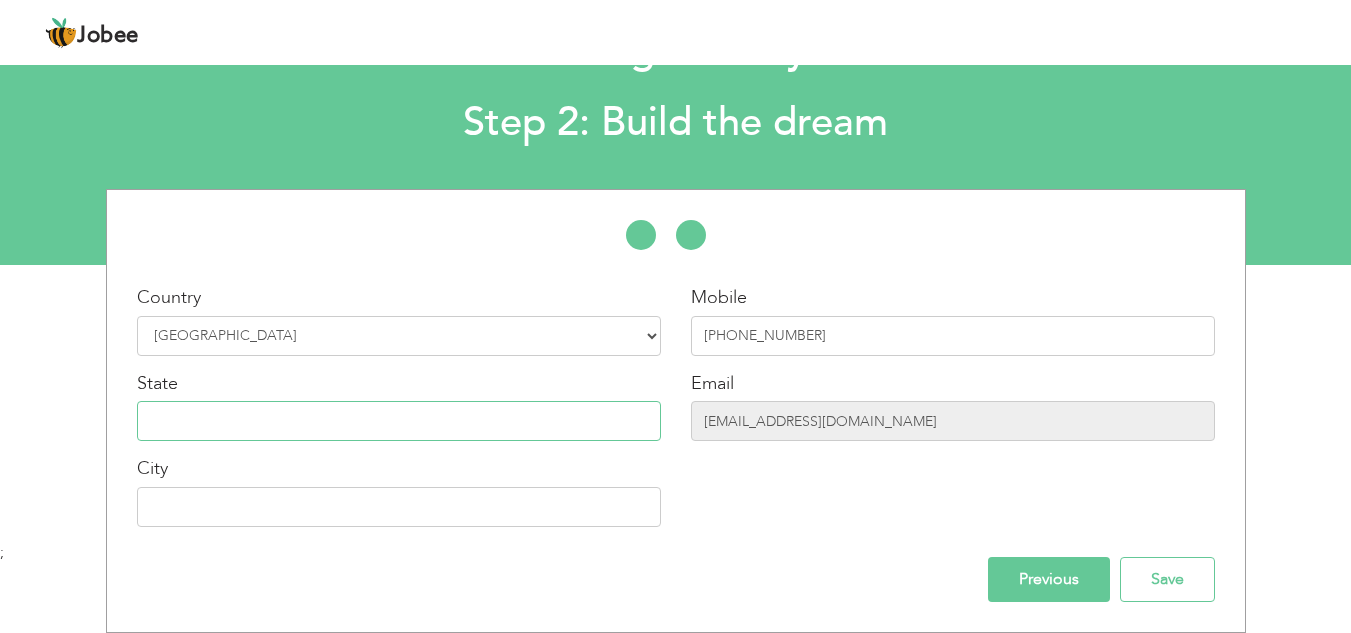 click at bounding box center [399, 421] 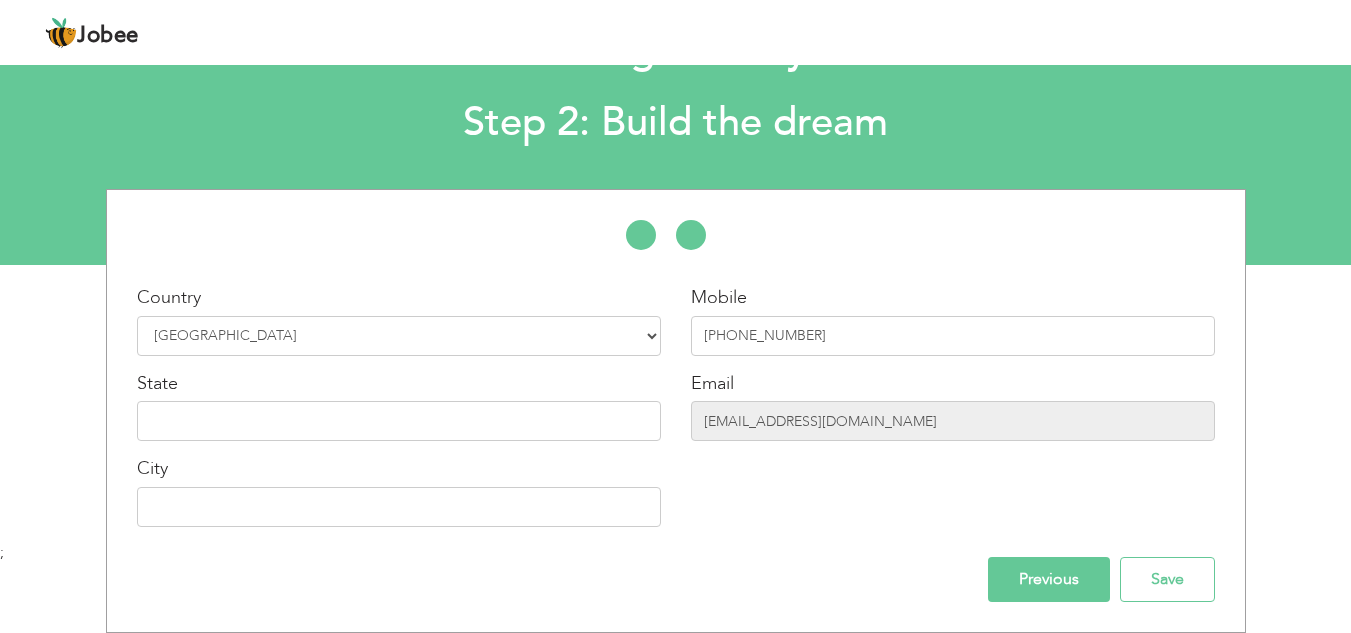 click on "State" at bounding box center [399, 406] 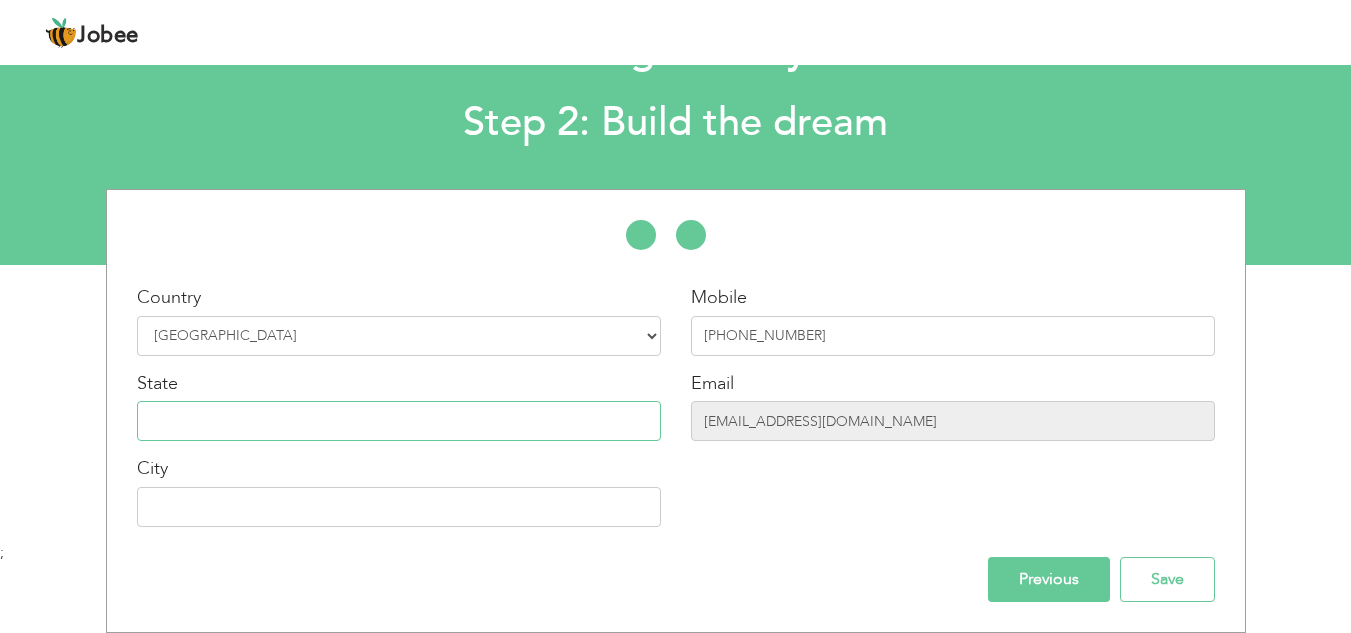 click at bounding box center (399, 421) 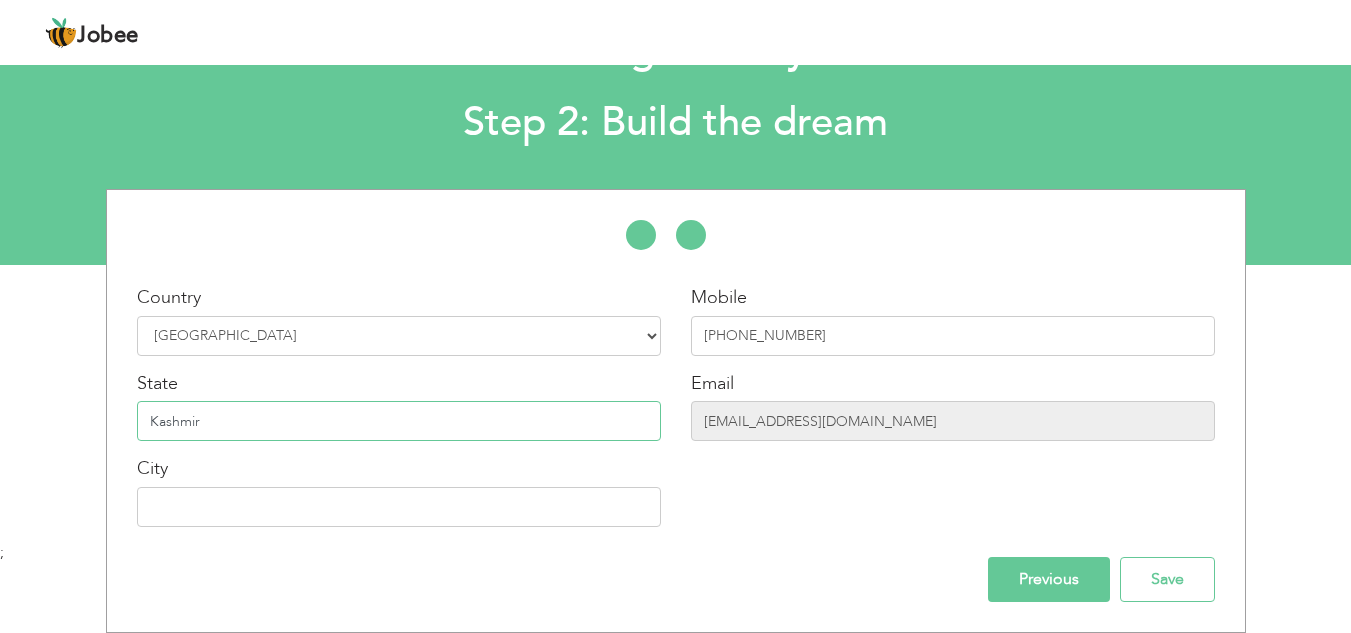 type on "Kashmir" 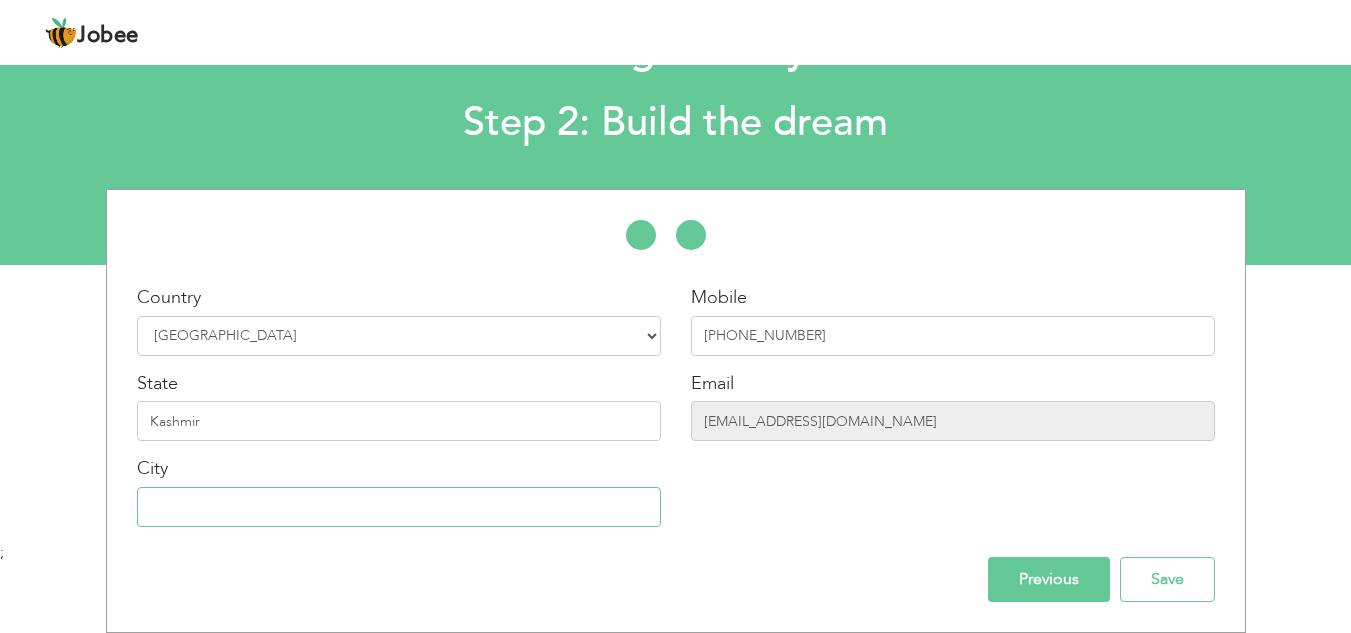 click at bounding box center [399, 507] 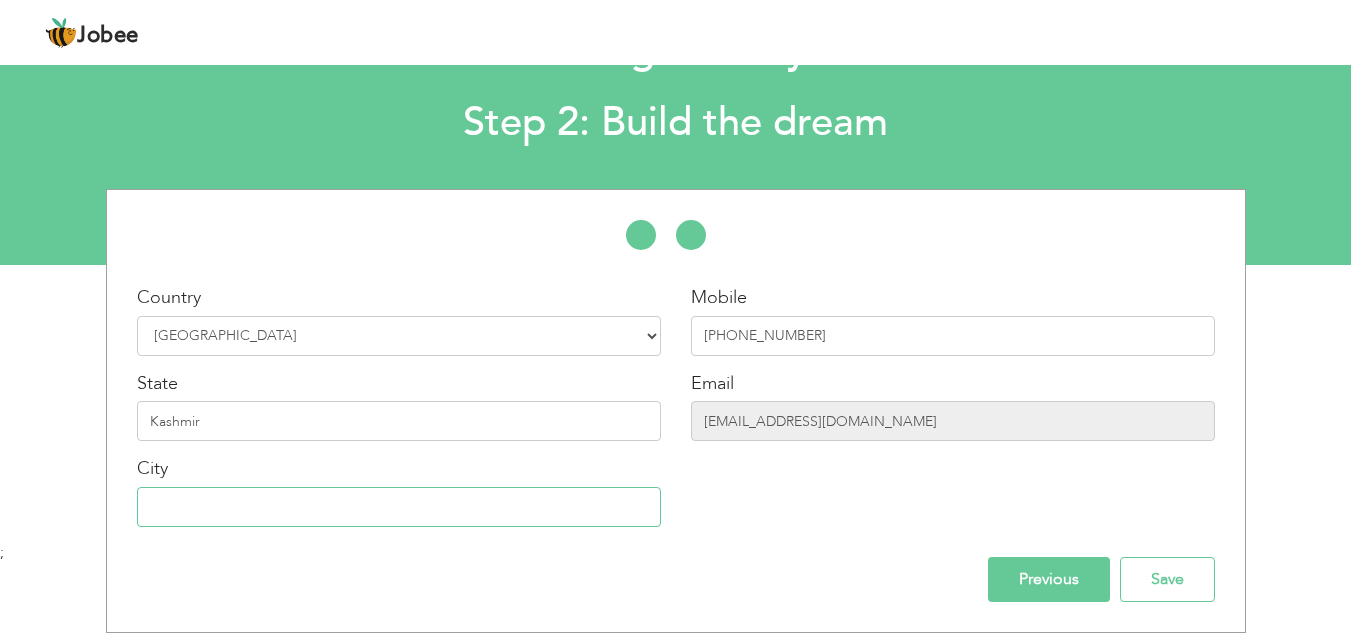 type on "[GEOGRAPHIC_DATA]" 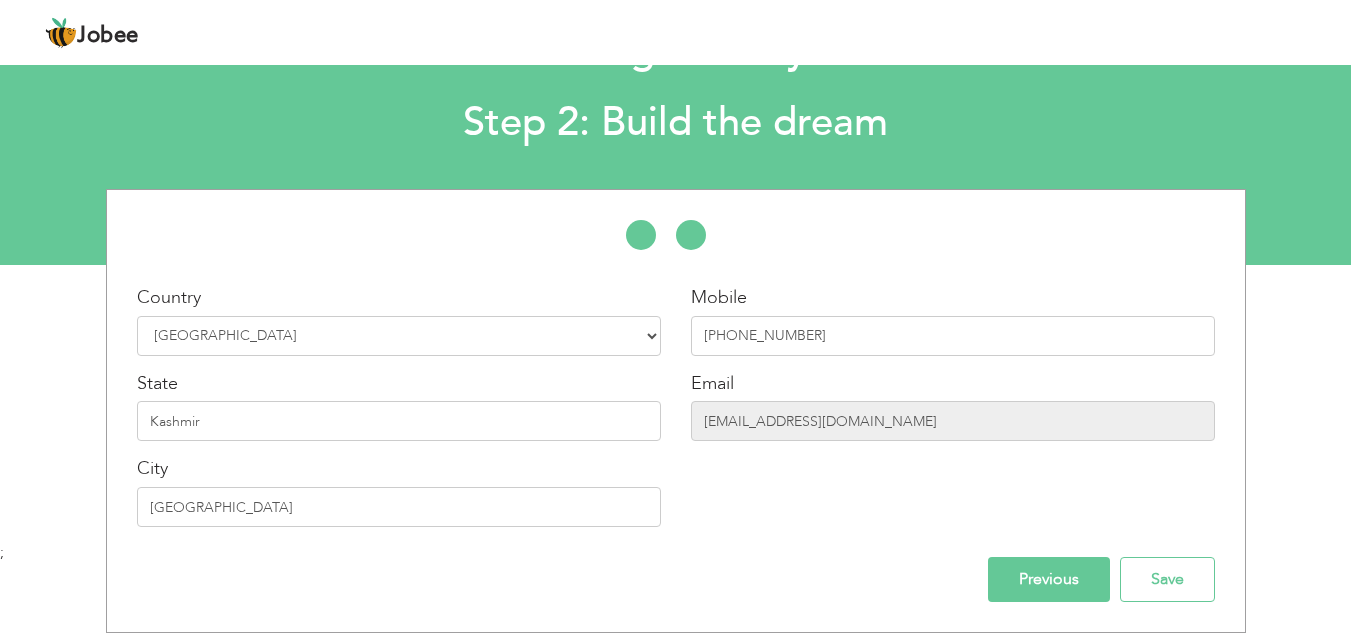 click on "Previous" at bounding box center (1049, 579) 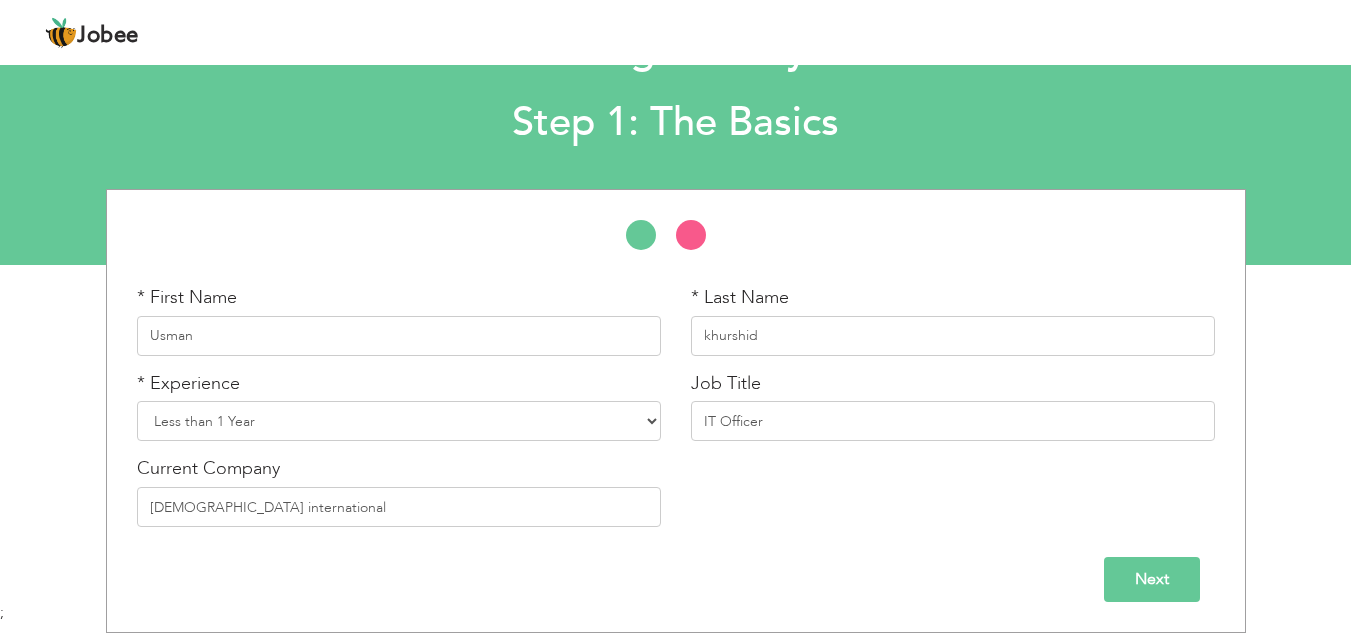 click on "Next" at bounding box center (1152, 579) 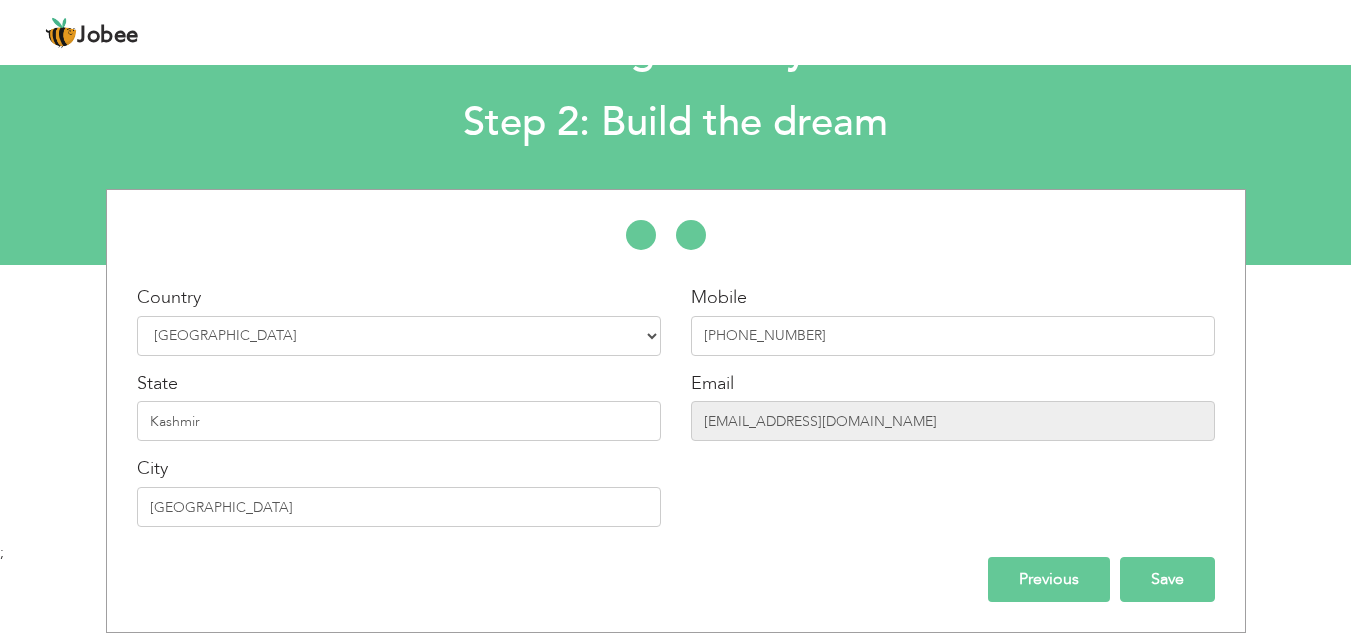 click on "Save" at bounding box center [1167, 579] 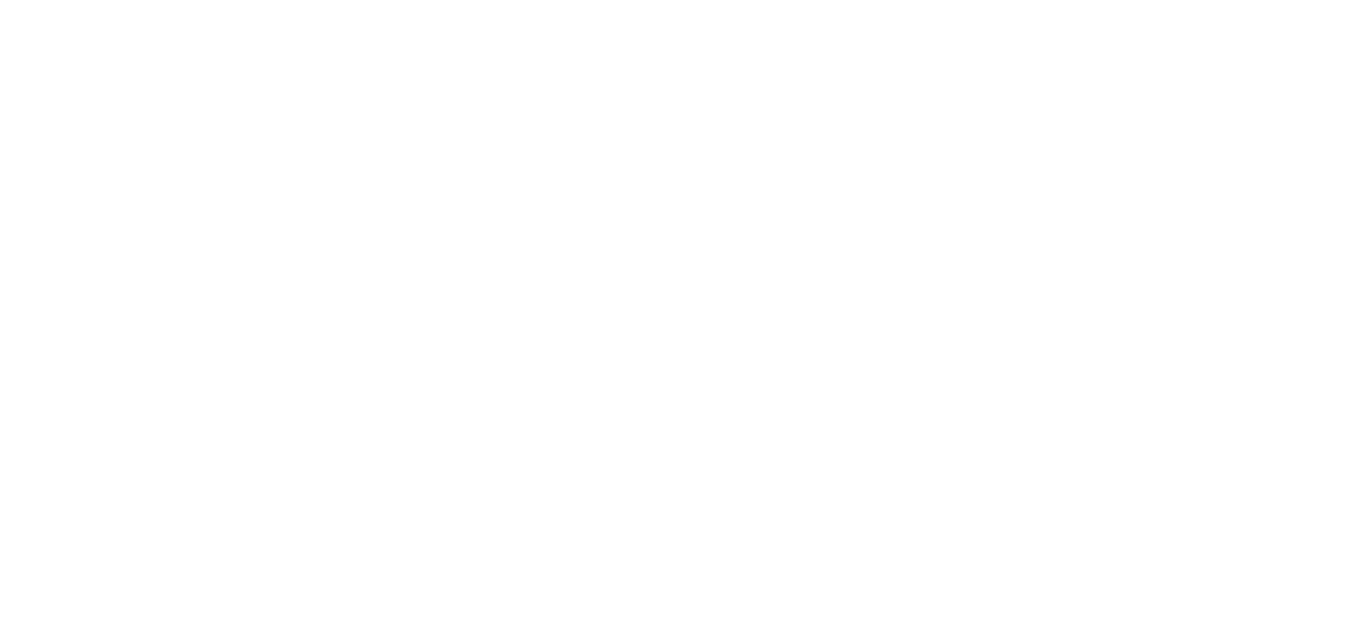 scroll, scrollTop: 0, scrollLeft: 0, axis: both 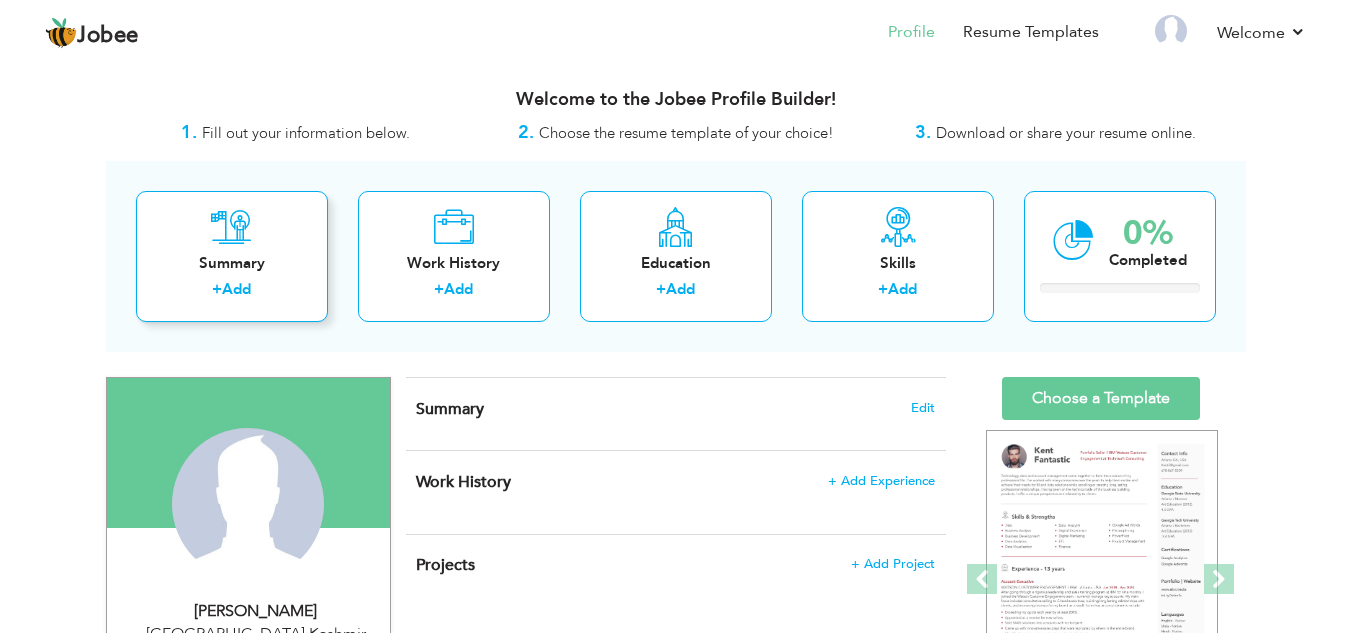 click on "+  Add" at bounding box center (232, 292) 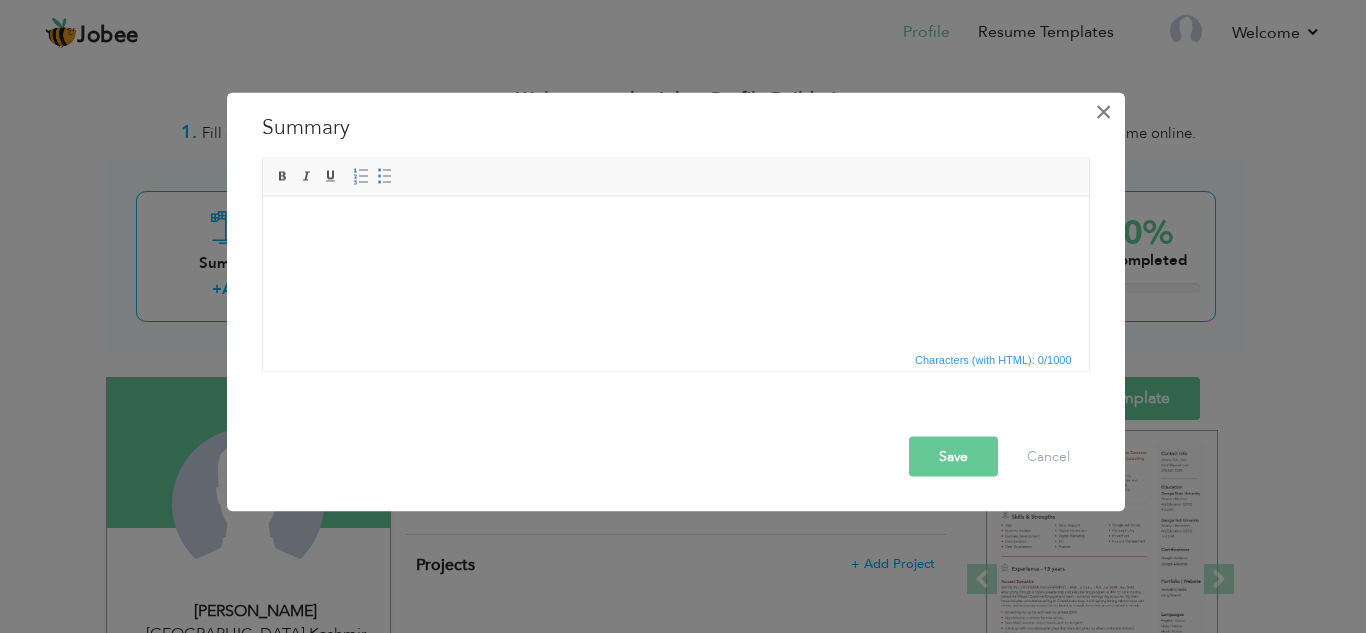 click on "×" at bounding box center (1103, 111) 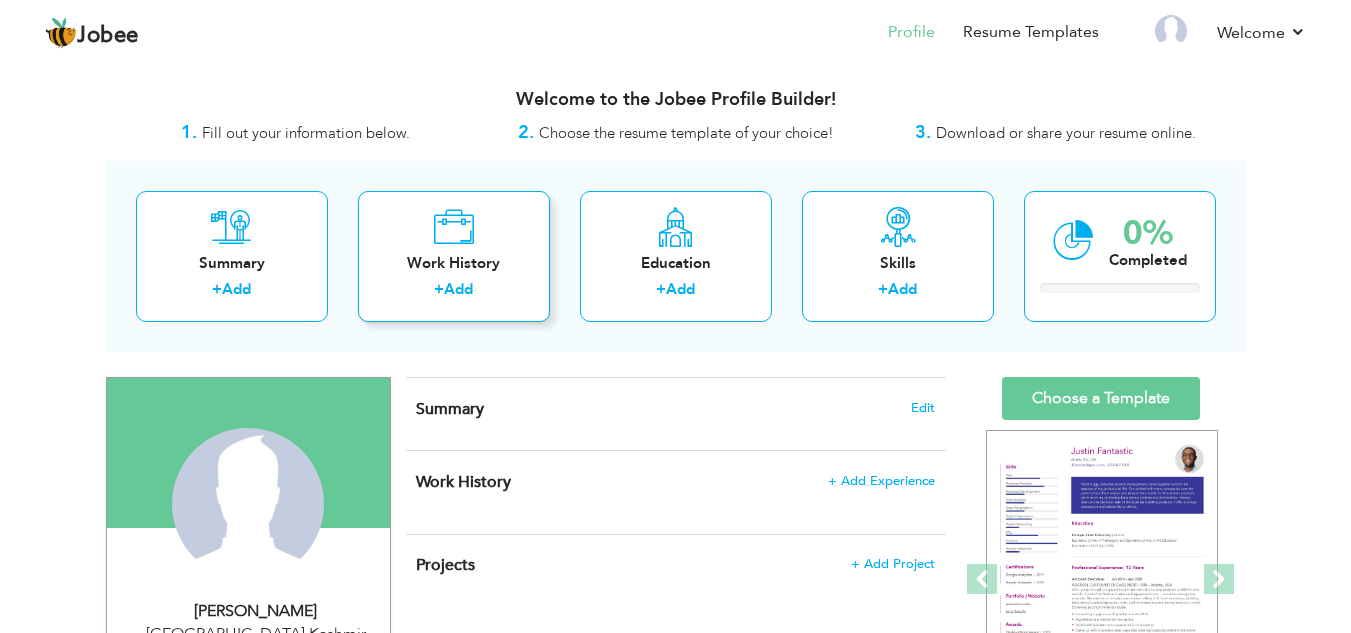 click at bounding box center (453, 227) 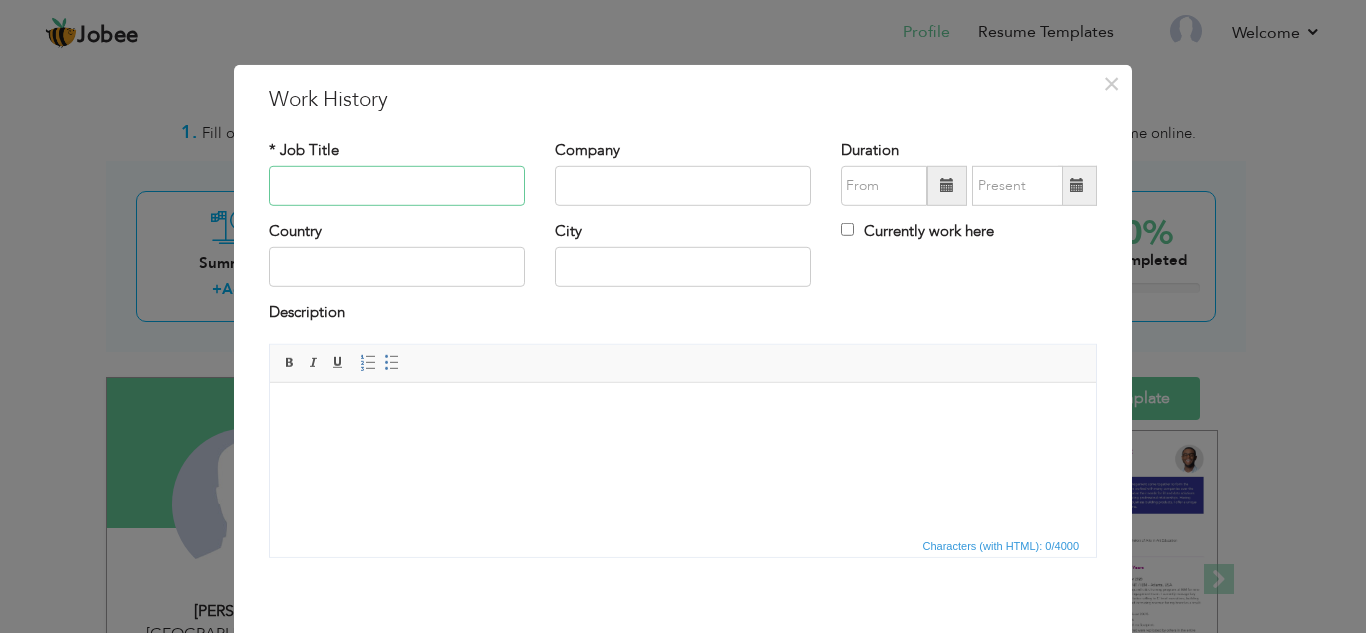 click at bounding box center [397, 186] 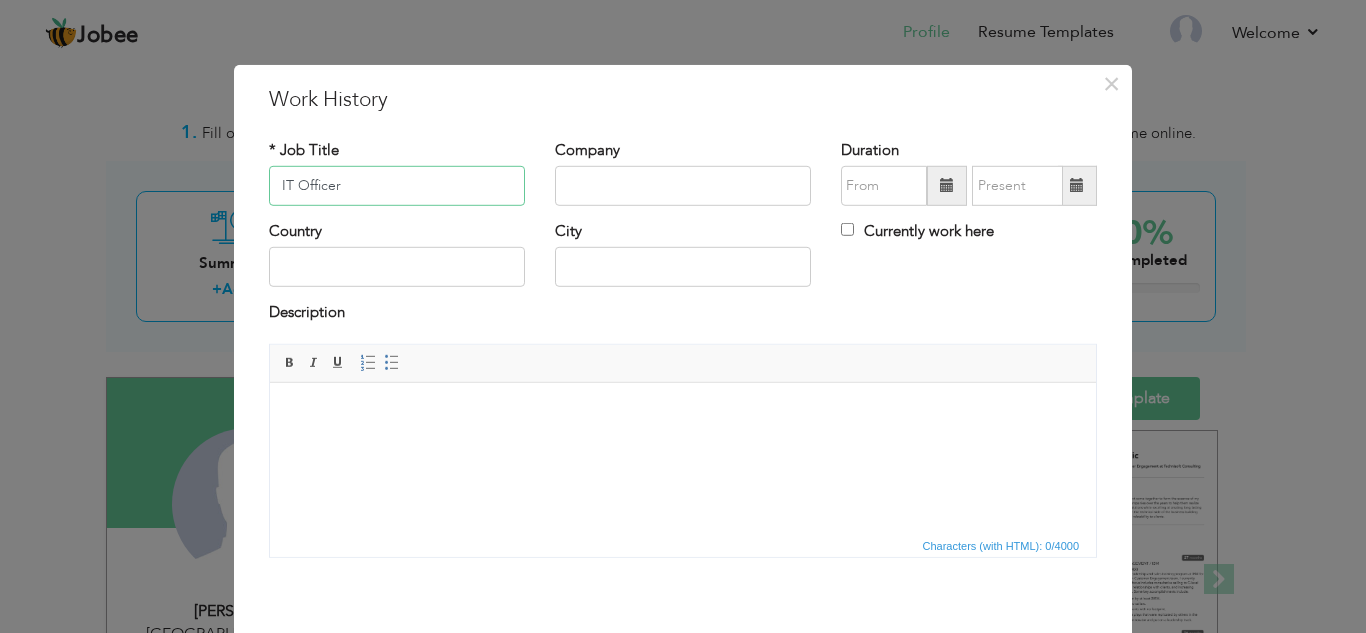 type on "IT Officer" 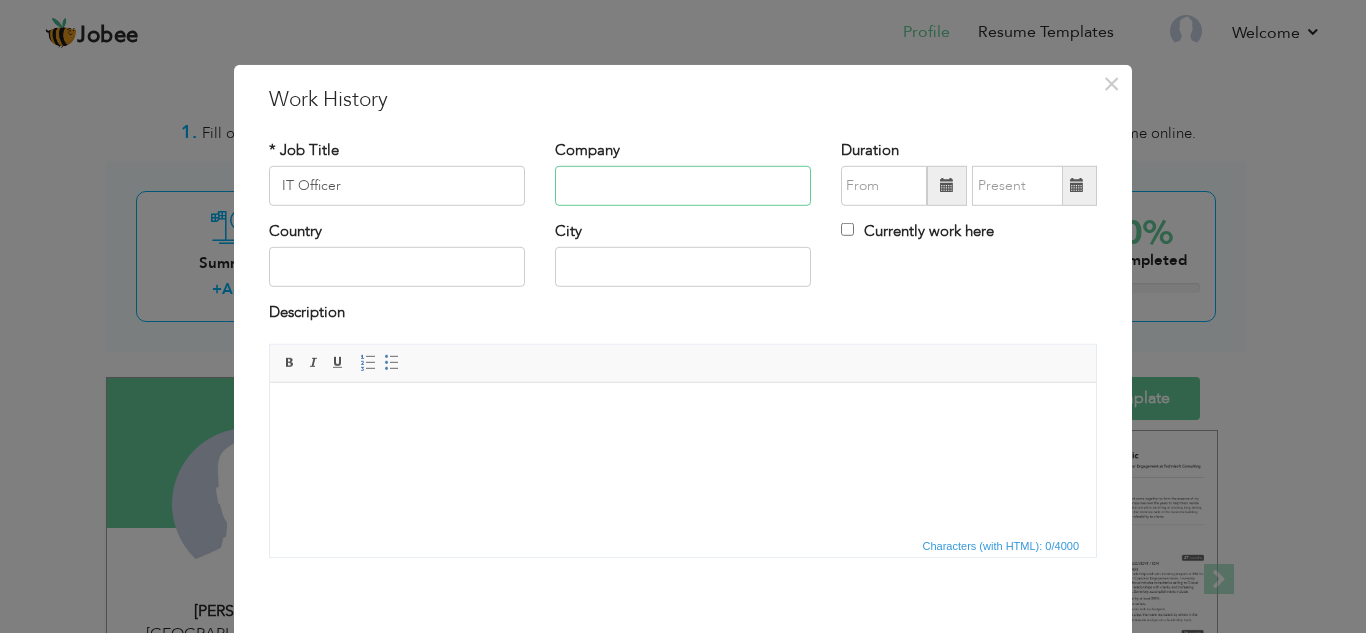 click at bounding box center (683, 186) 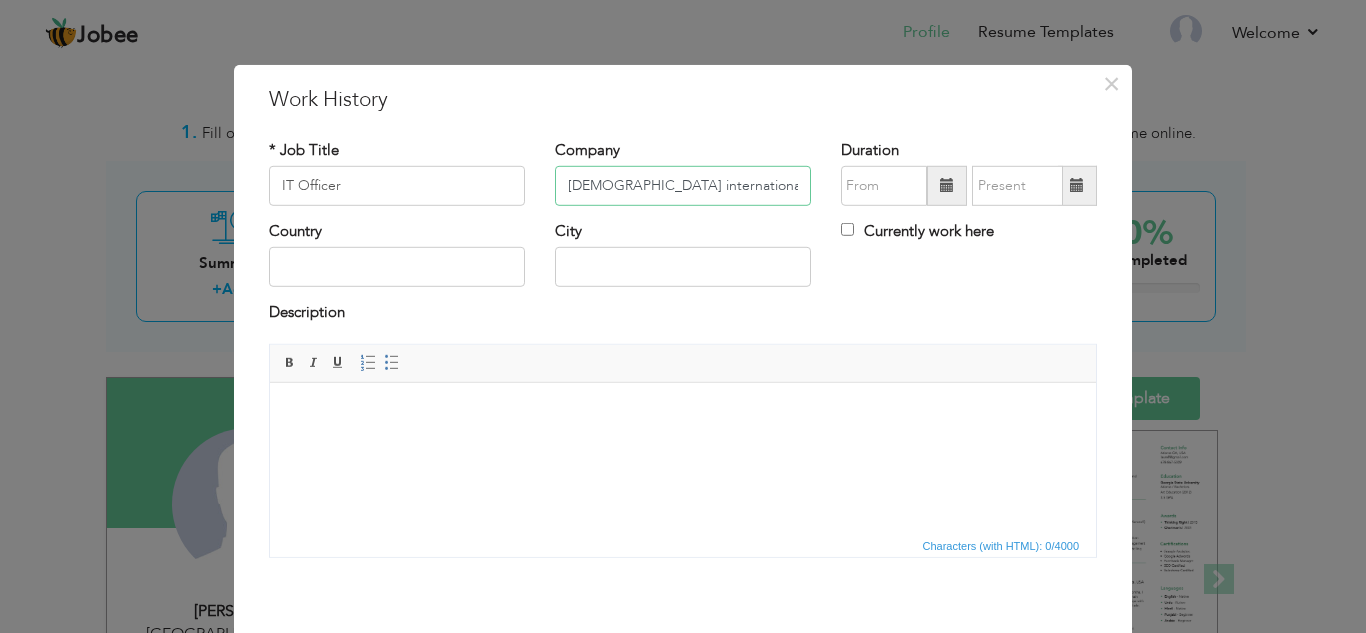 type on "[DEMOGRAPHIC_DATA] international" 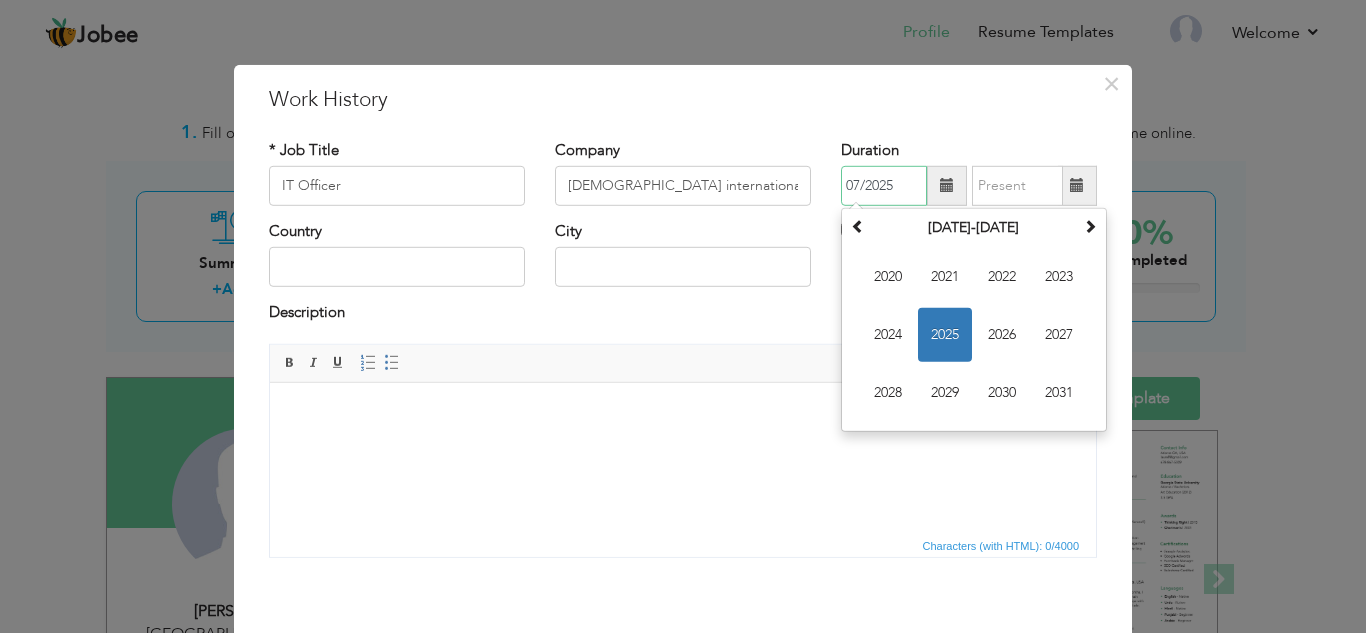 click on "07/2025" at bounding box center [884, 186] 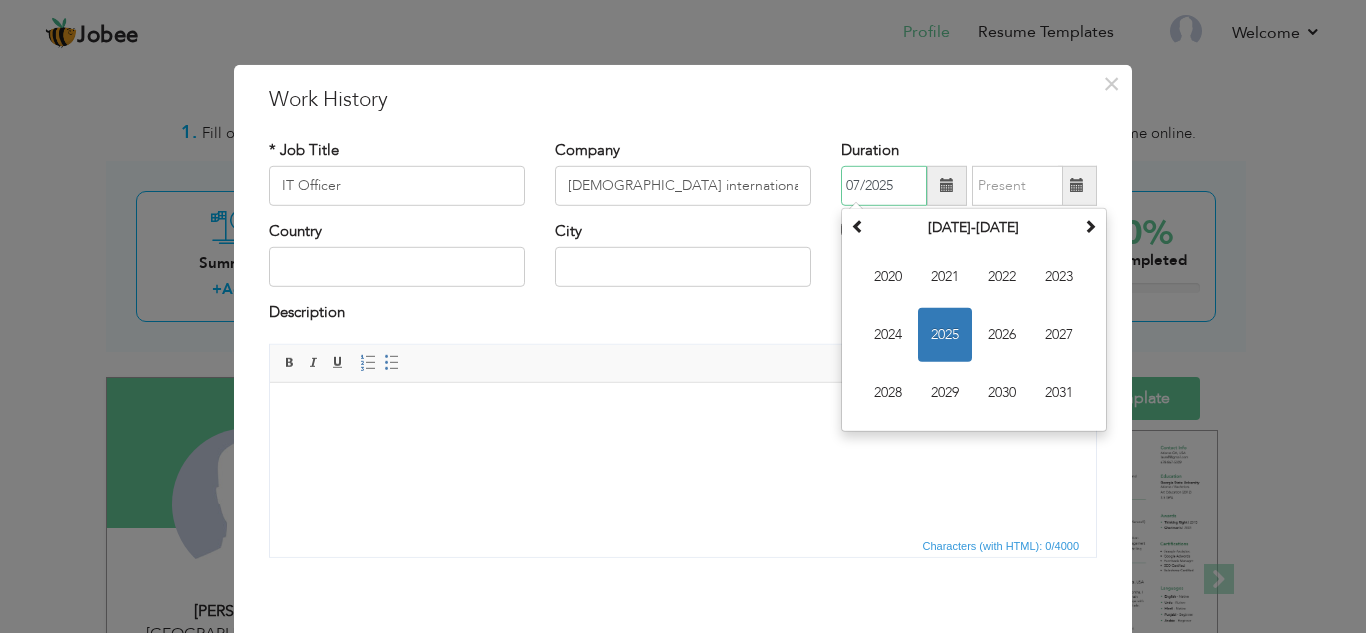 click on "2025" at bounding box center (945, 335) 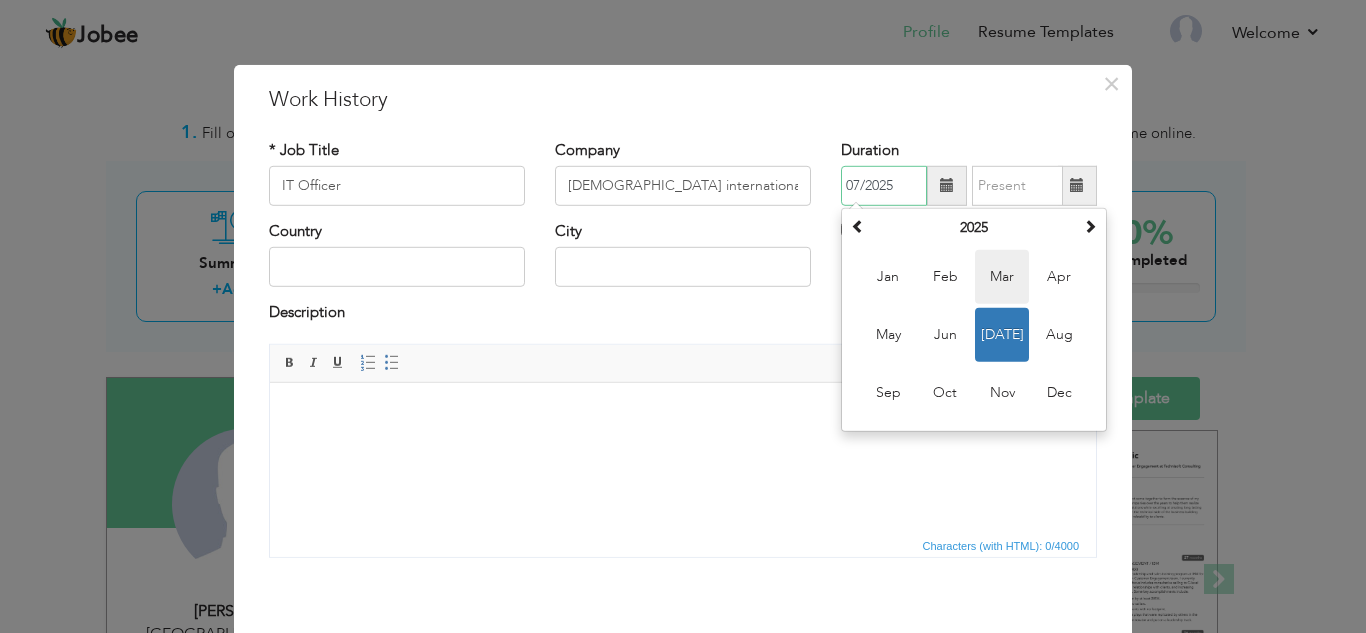 click on "Mar" at bounding box center [1002, 277] 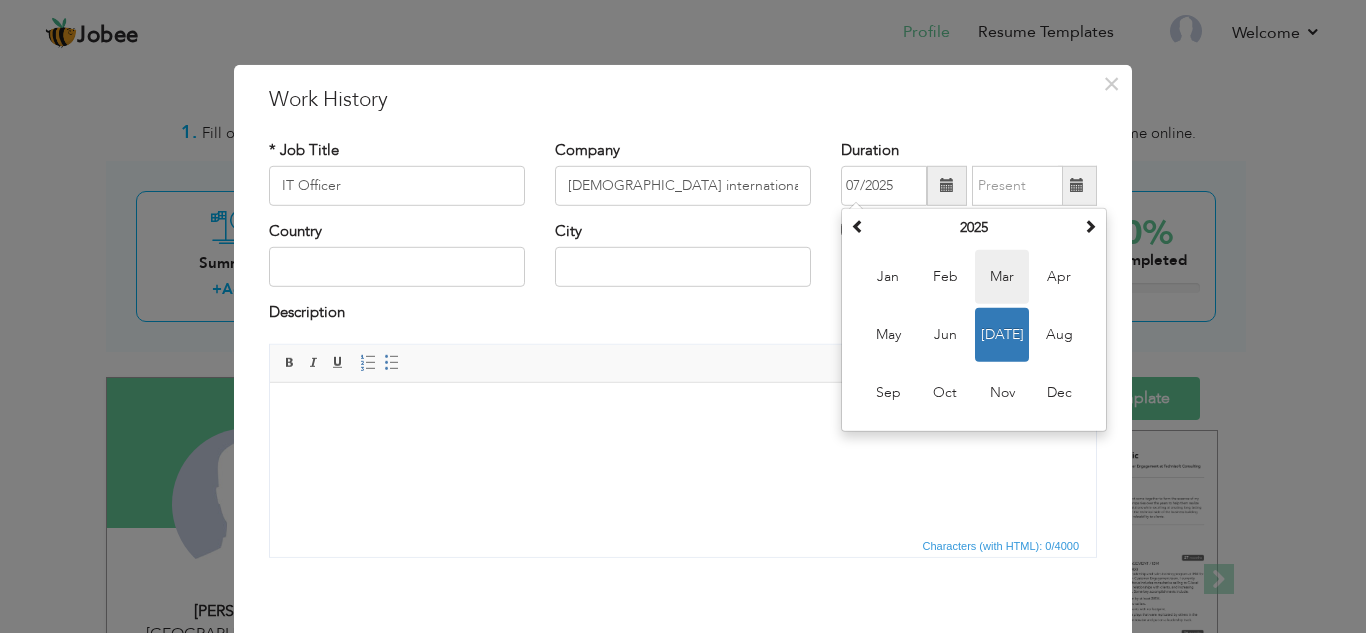 type on "03/2025" 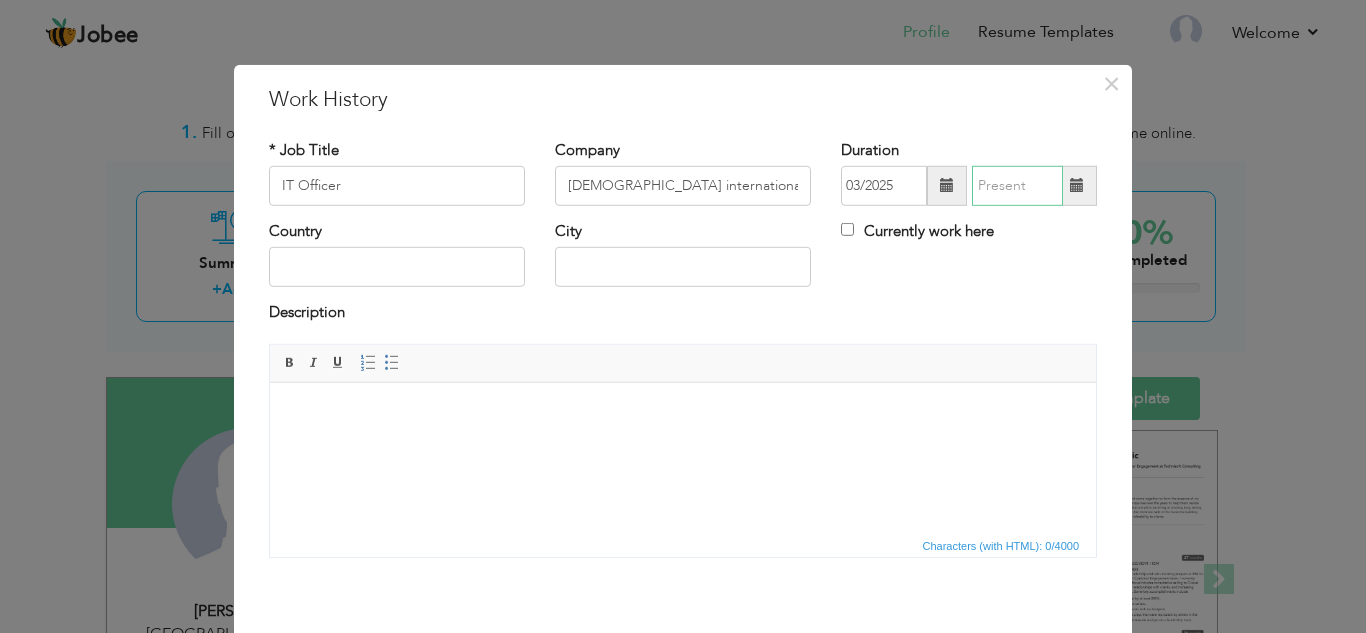 type on "07/2025" 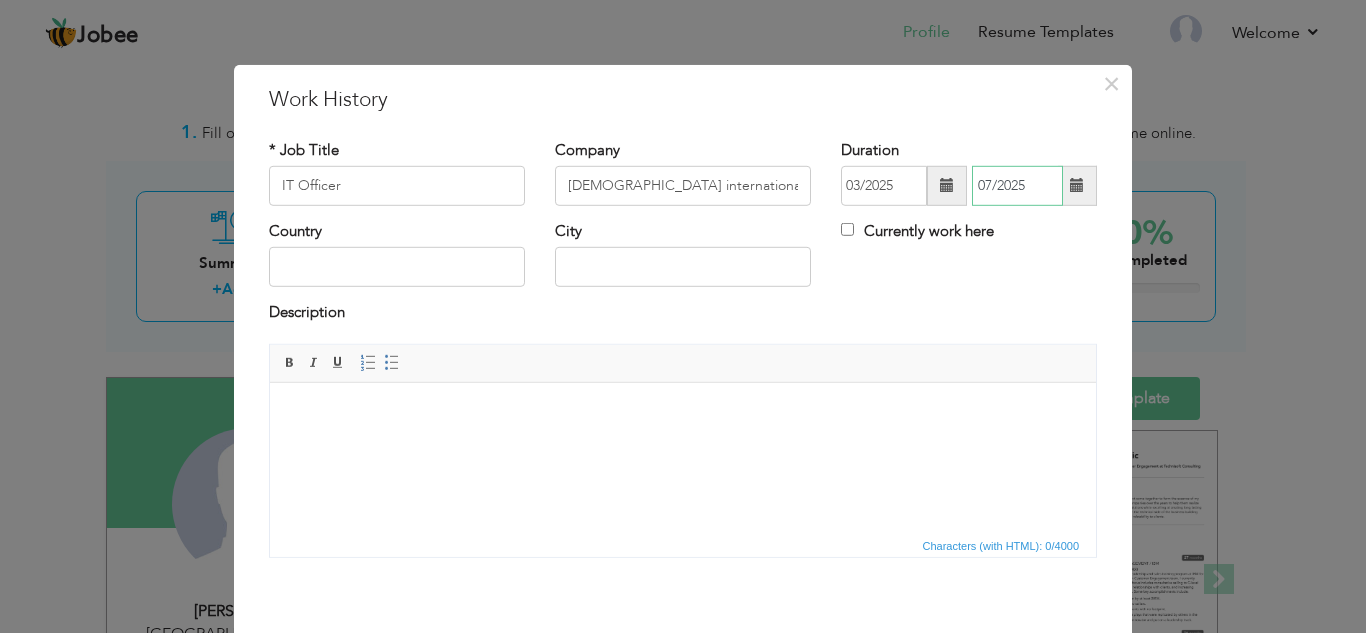 click on "07/2025" at bounding box center [1017, 186] 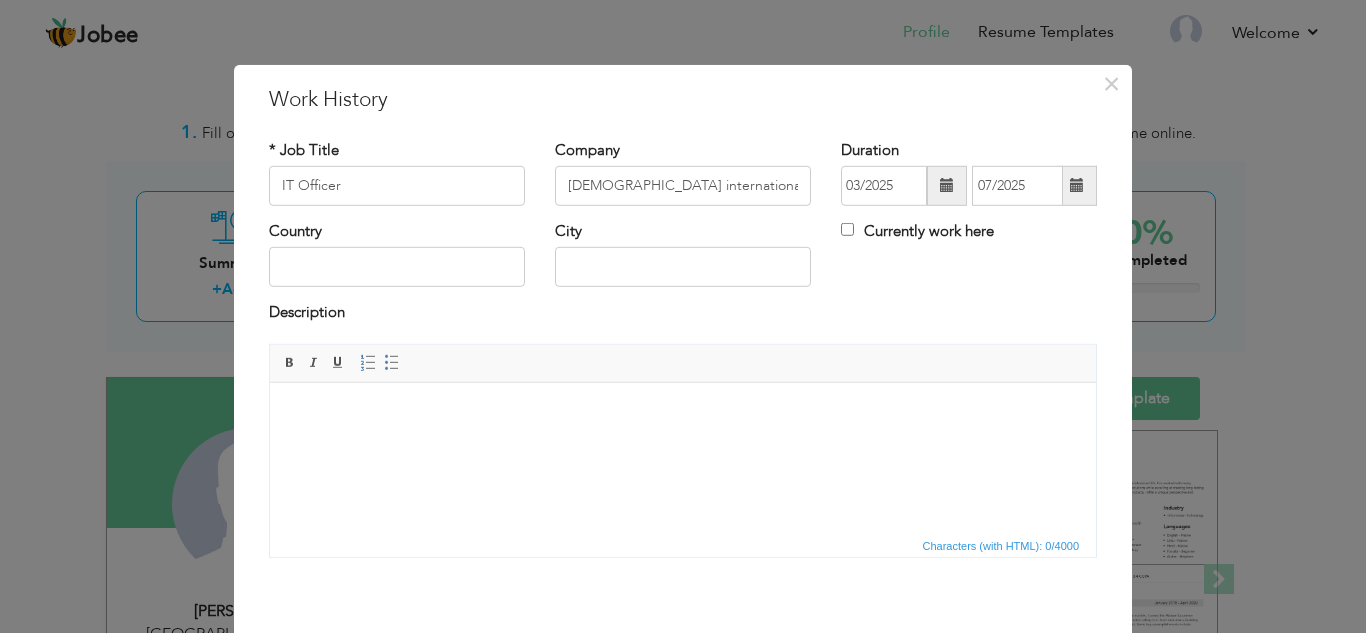 click on "Currently work here" at bounding box center (969, 241) 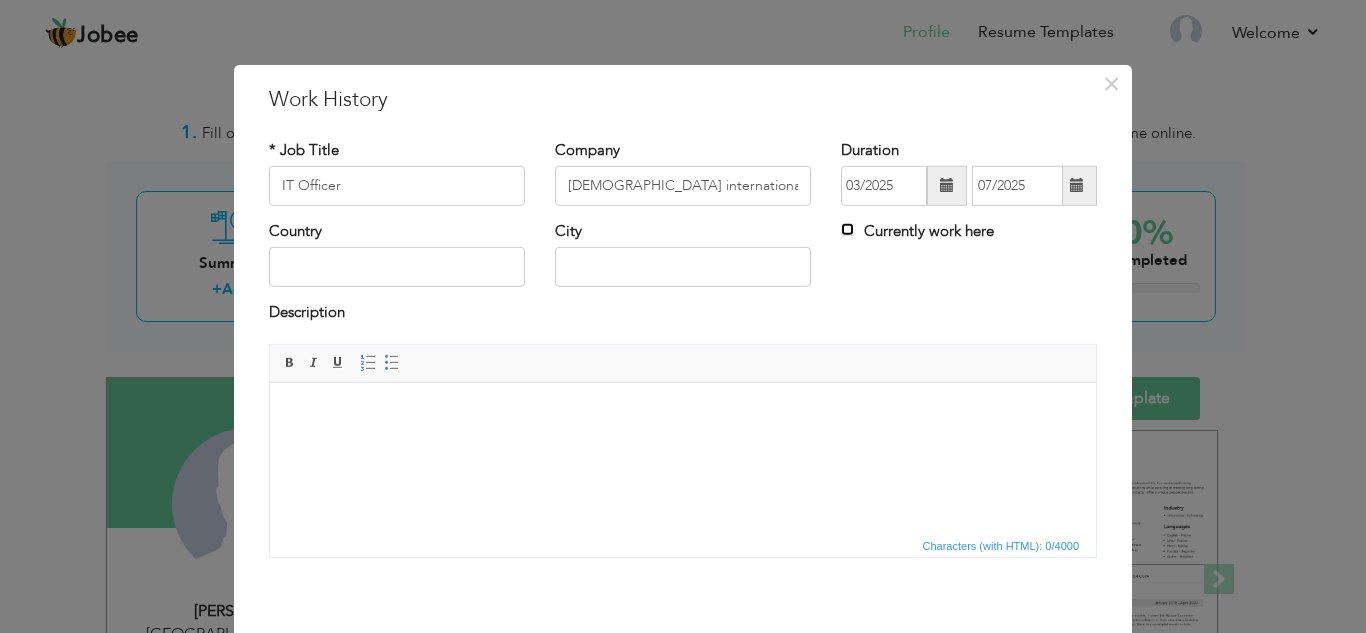 click on "Currently work here" at bounding box center [847, 229] 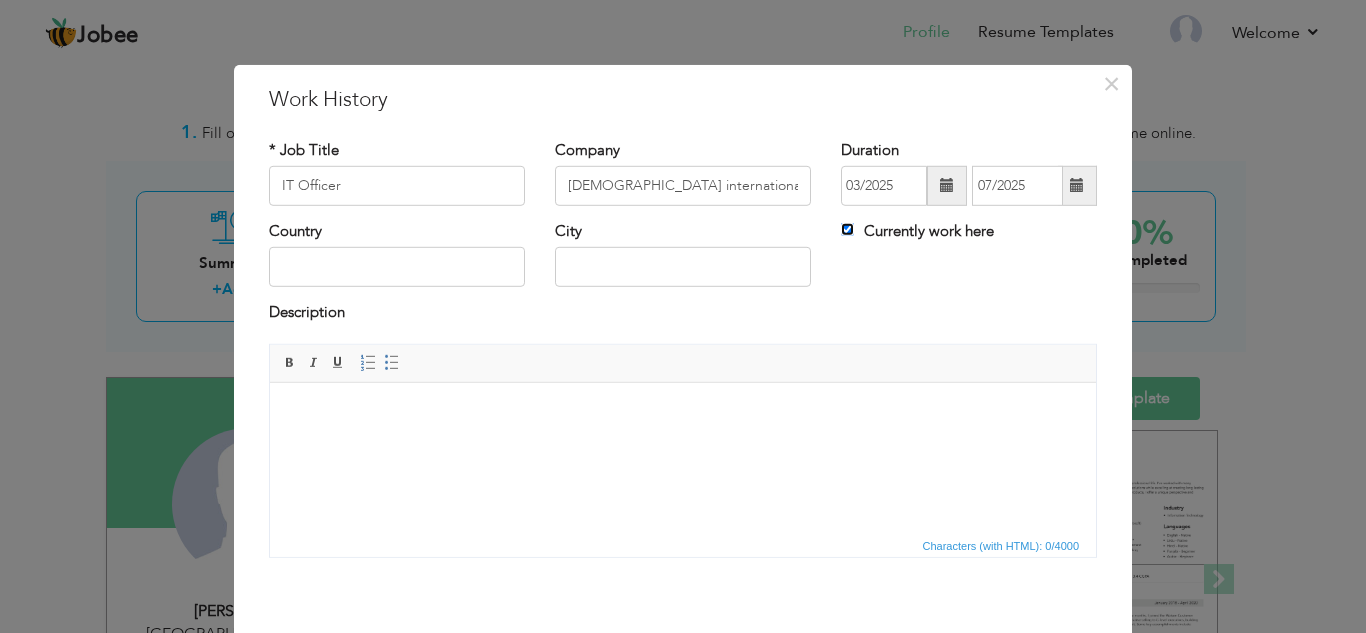 type 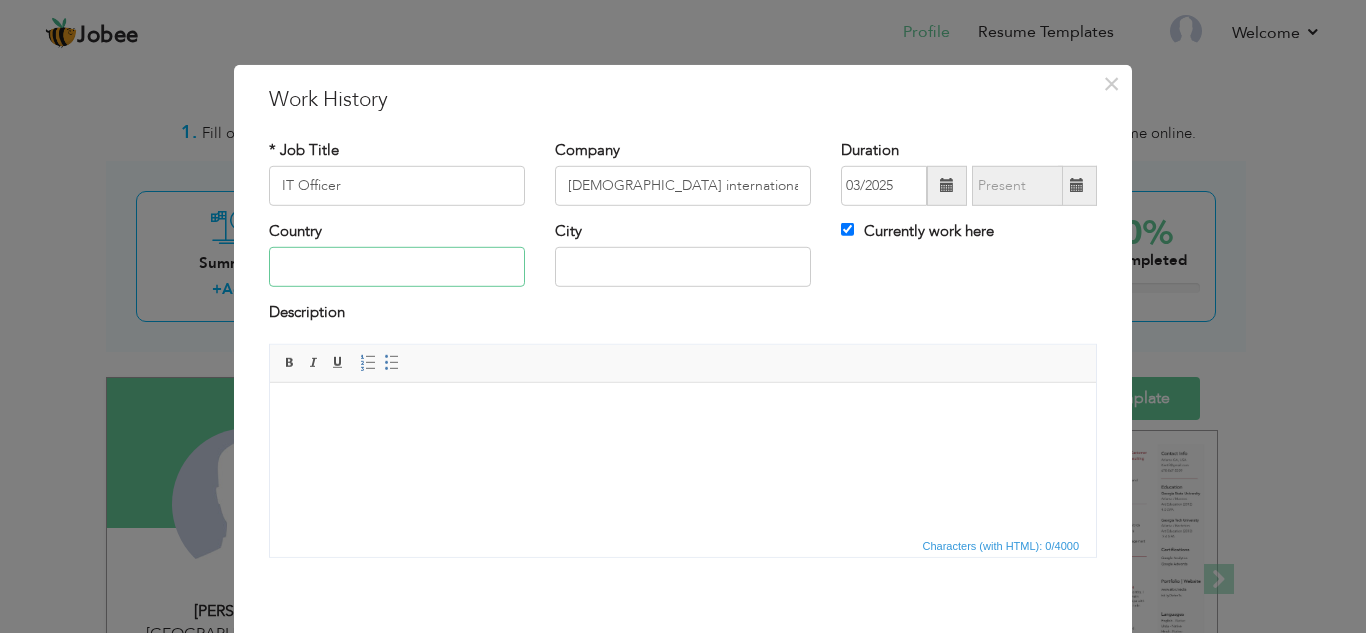 click at bounding box center [397, 267] 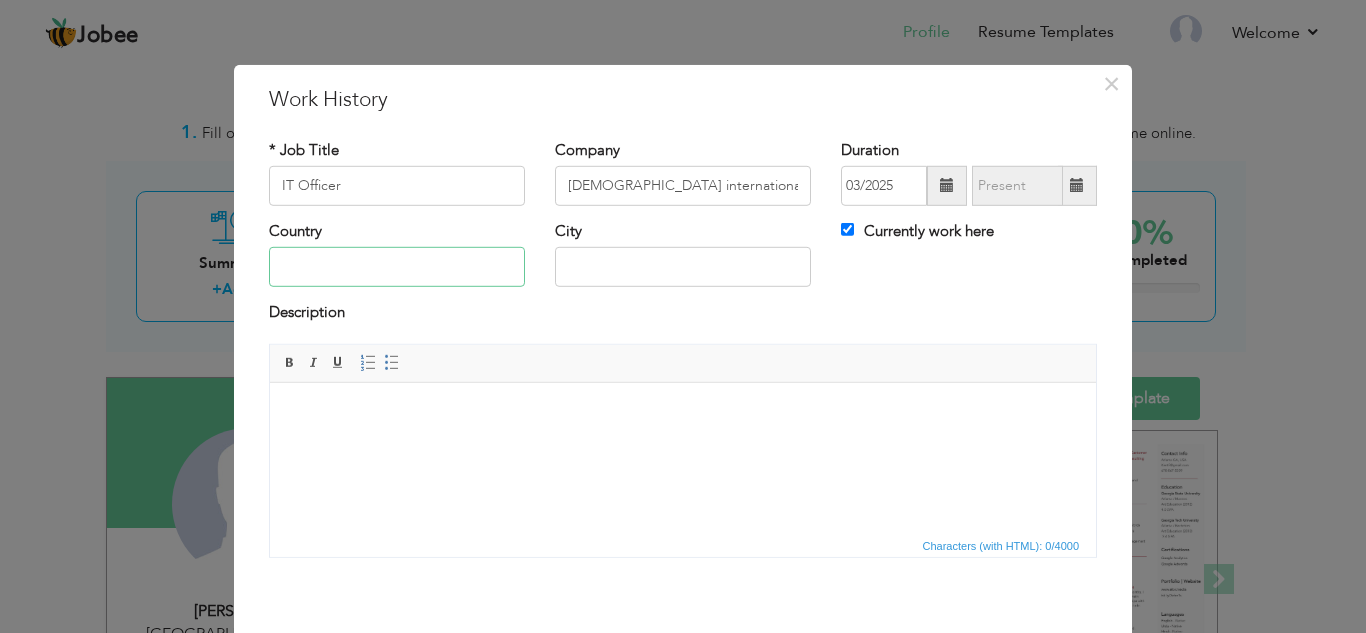 type on "[GEOGRAPHIC_DATA]" 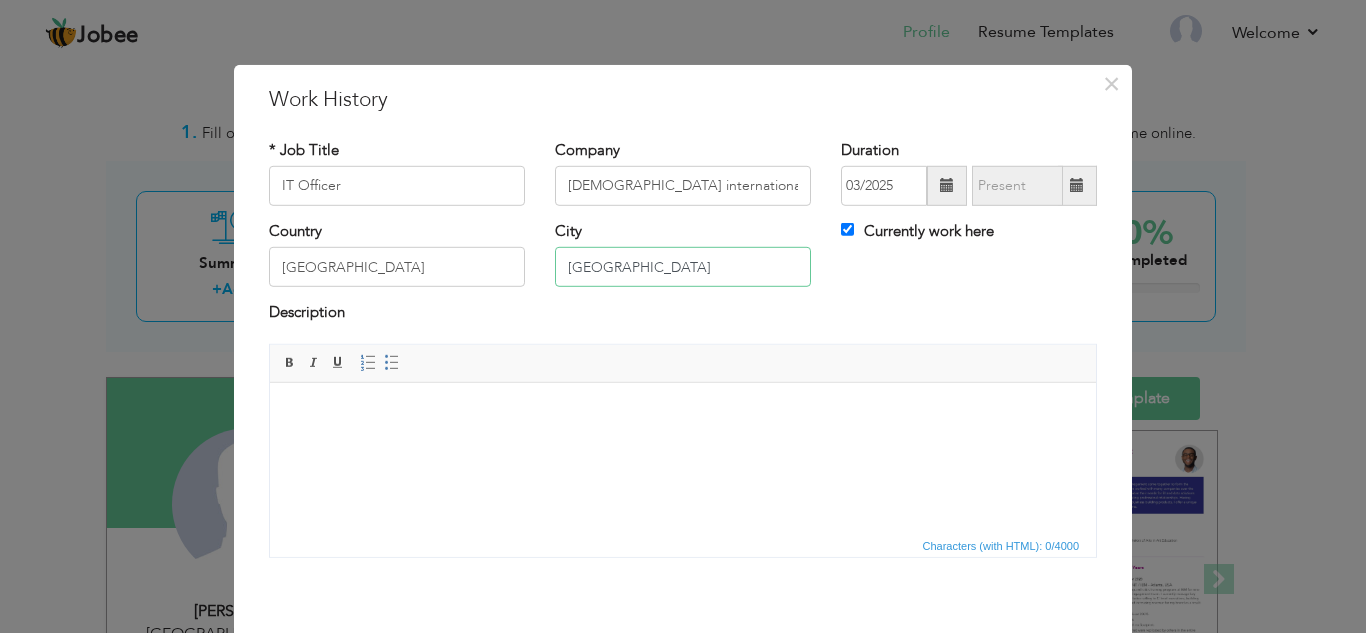 click on "[GEOGRAPHIC_DATA]" at bounding box center (683, 267) 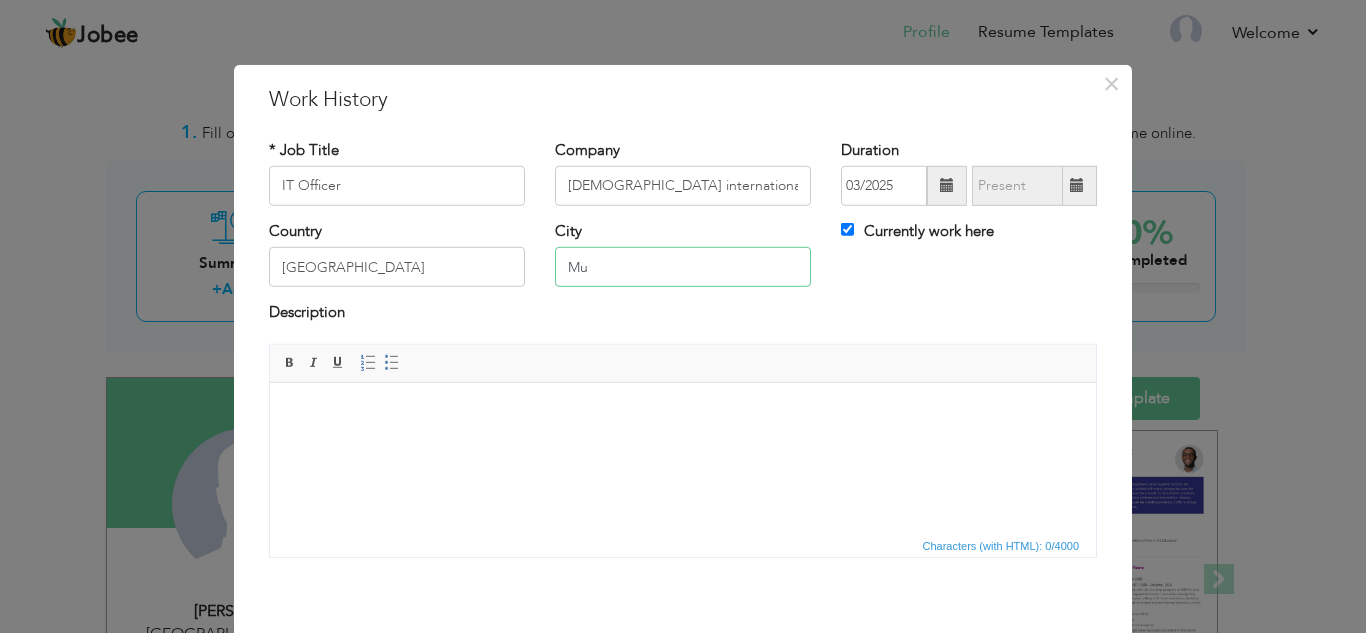 type on "M" 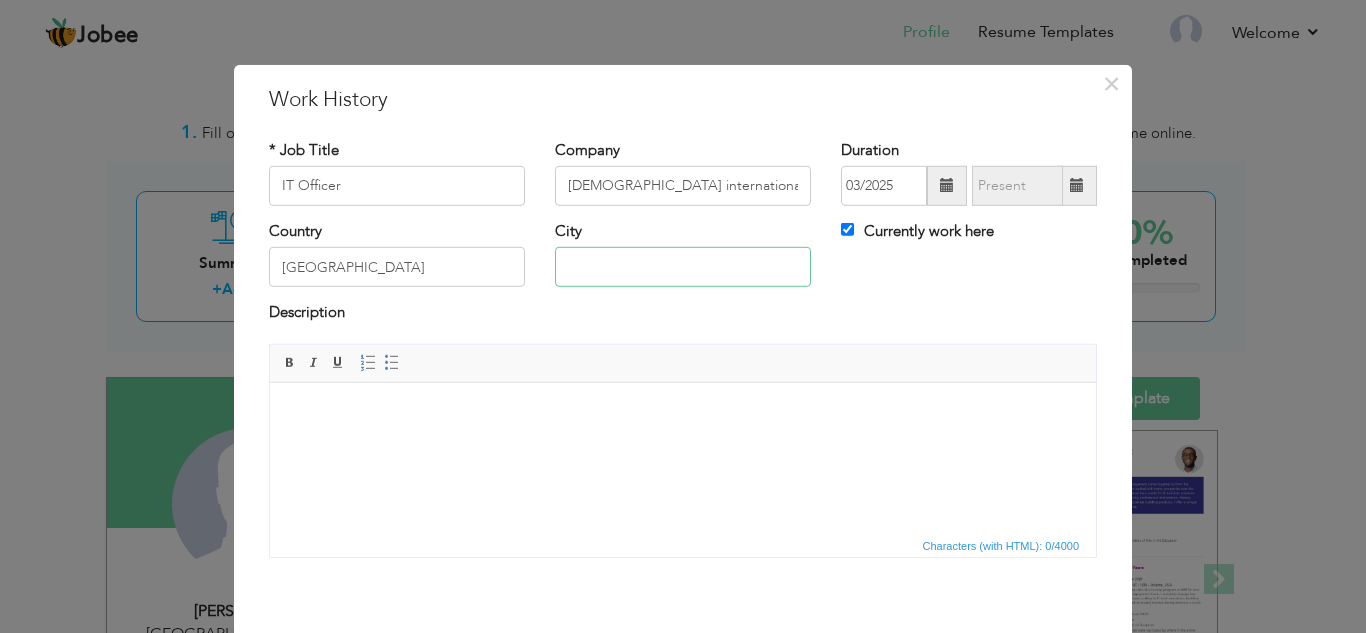 type on "M" 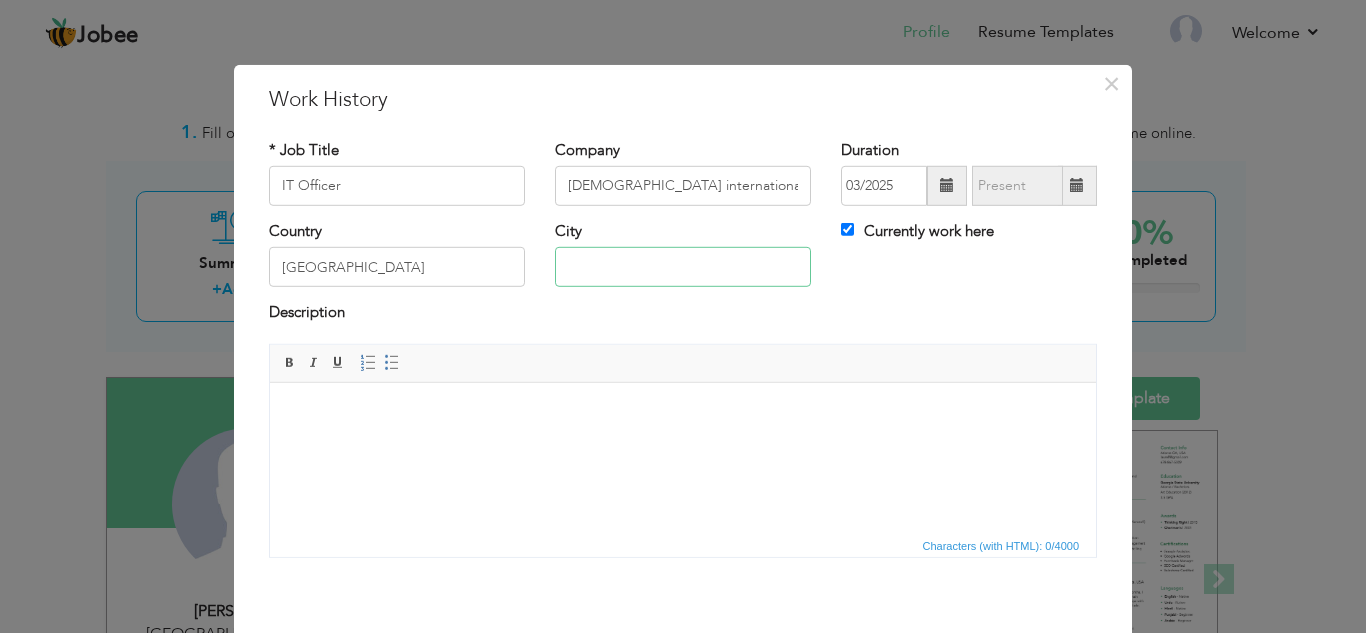 type on "l" 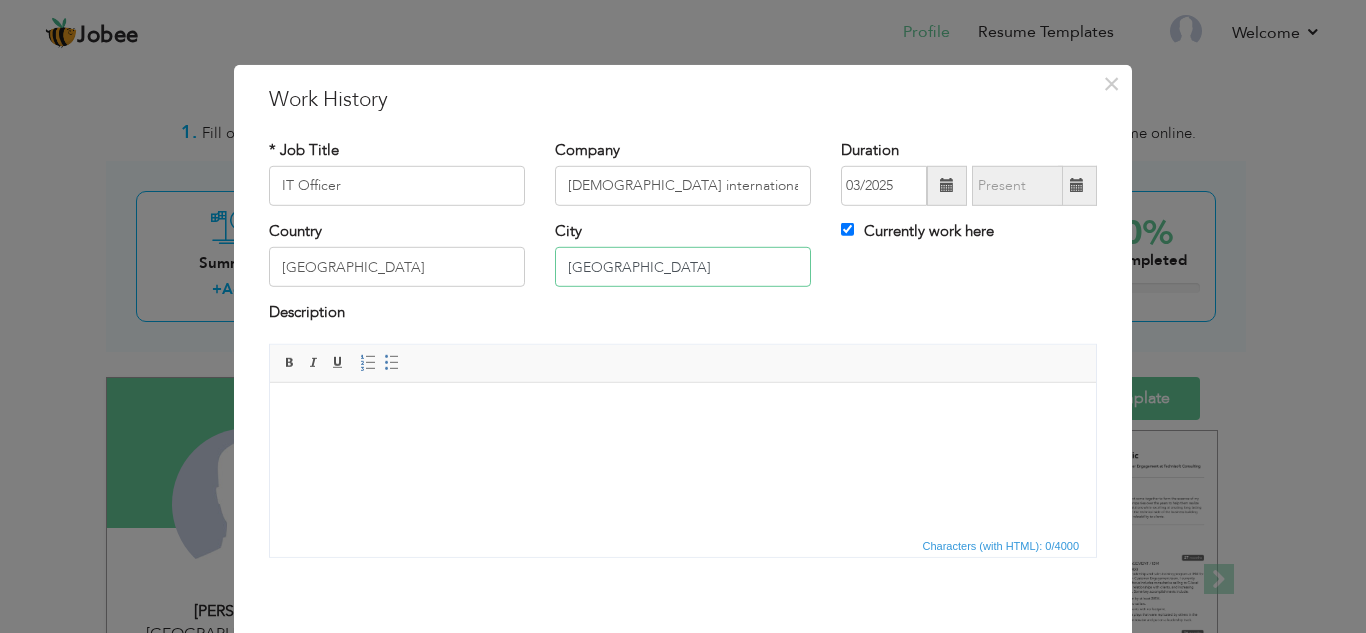 scroll, scrollTop: 87, scrollLeft: 0, axis: vertical 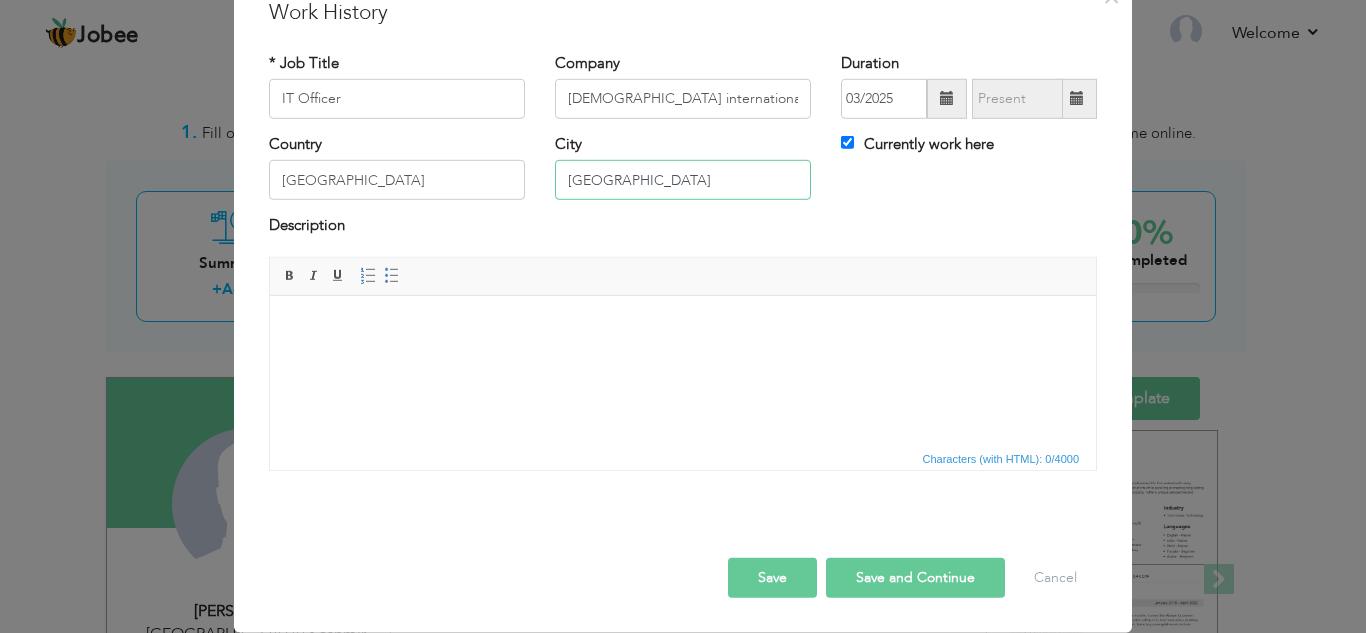 type on "[GEOGRAPHIC_DATA]" 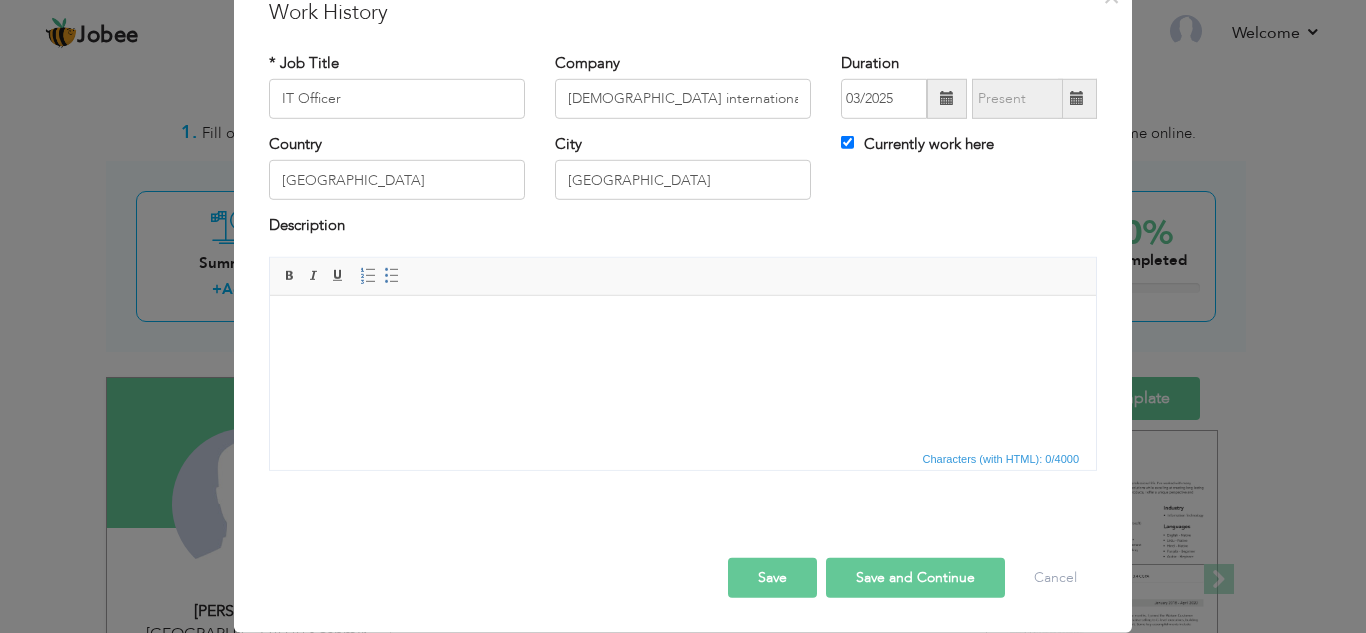 click on "Save and Continue" at bounding box center (915, 578) 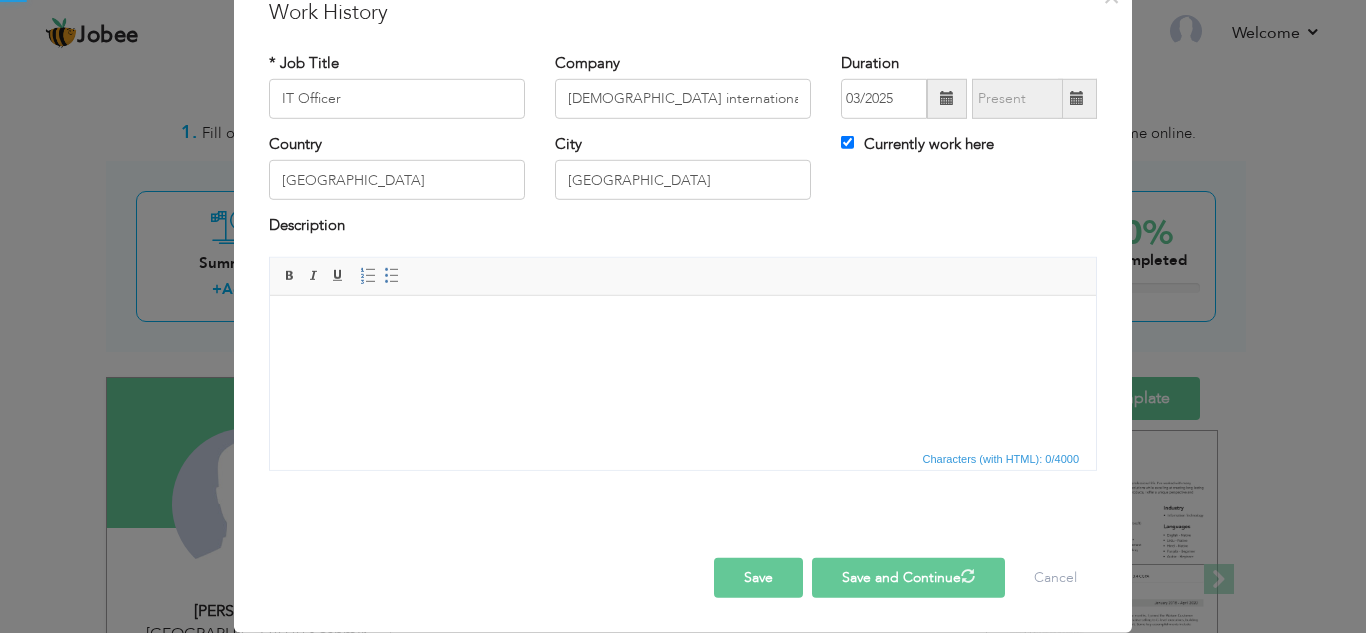 type 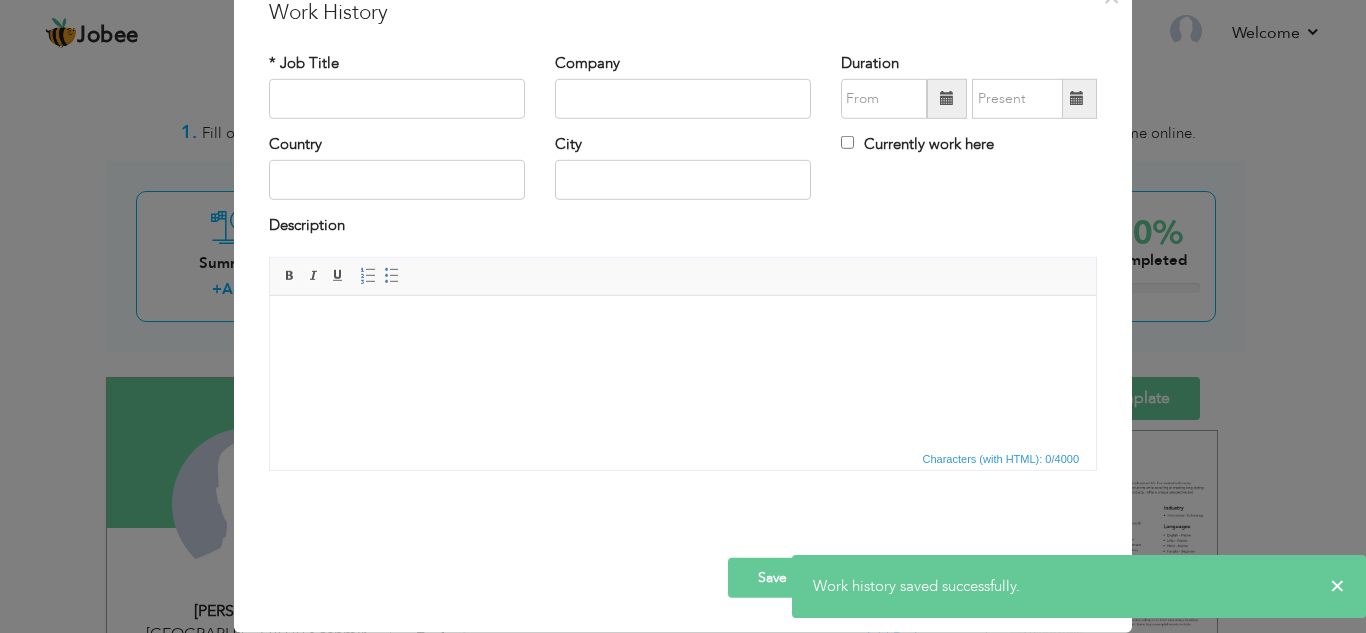 click on "Save" at bounding box center (772, 578) 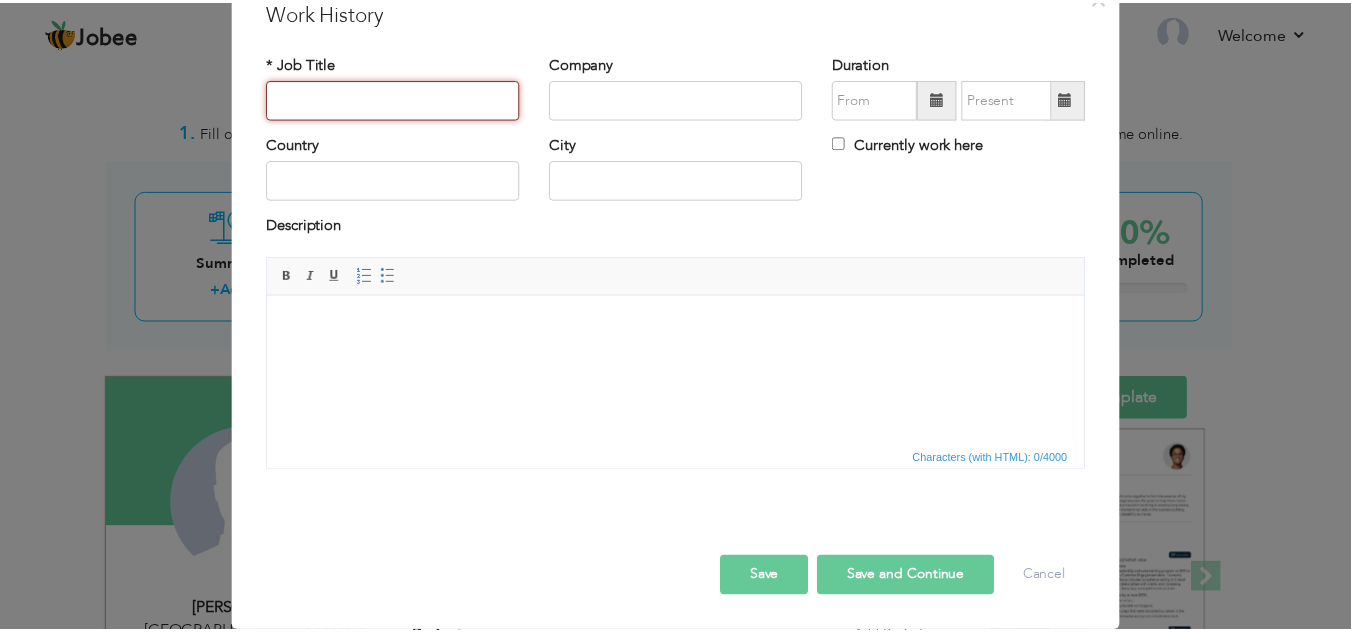 scroll, scrollTop: 0, scrollLeft: 0, axis: both 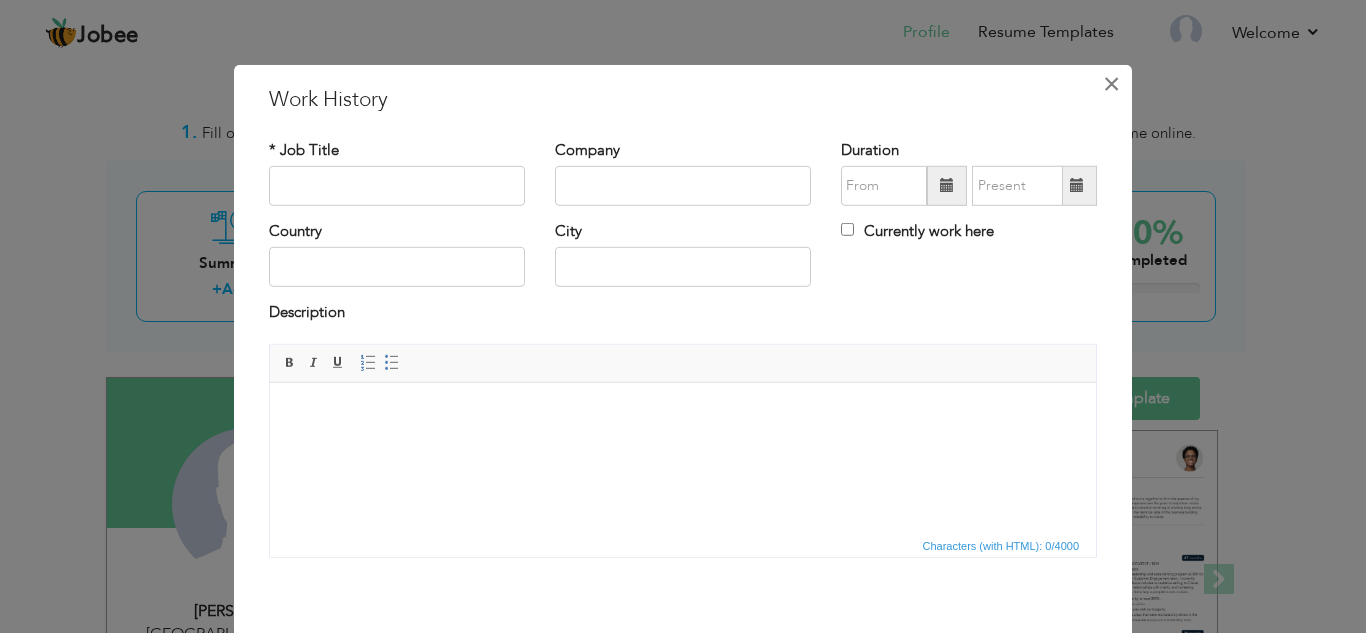 click on "×" at bounding box center (1111, 83) 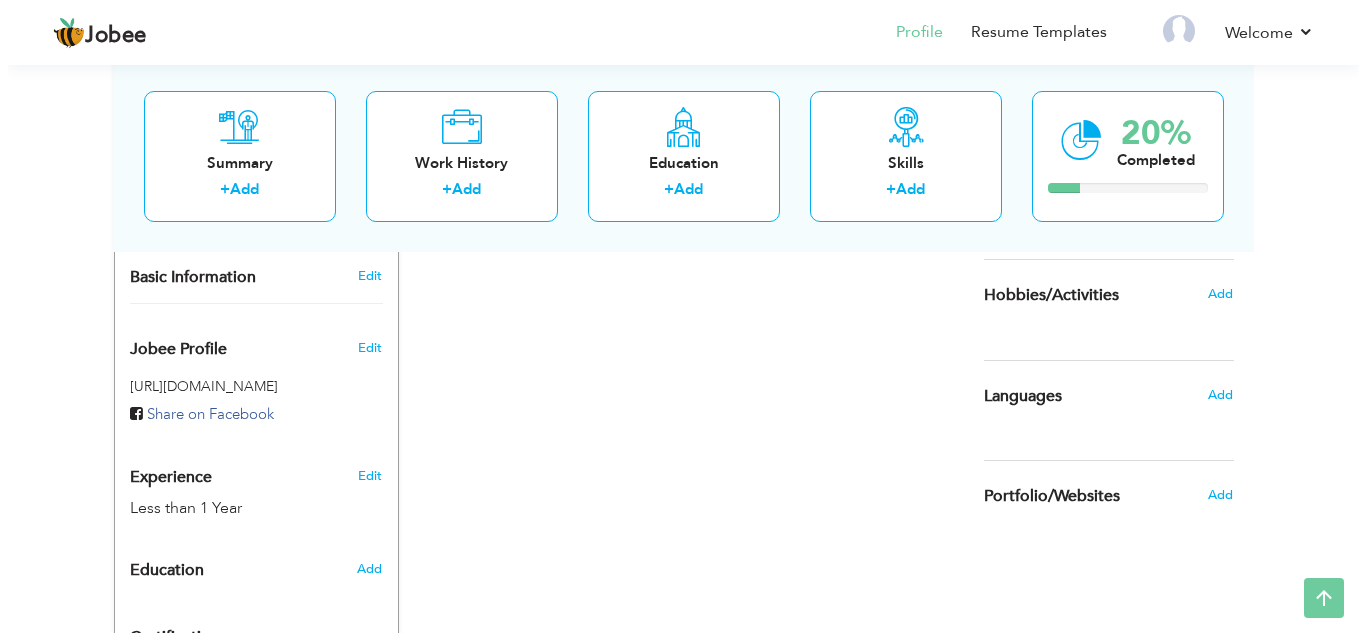scroll, scrollTop: 577, scrollLeft: 0, axis: vertical 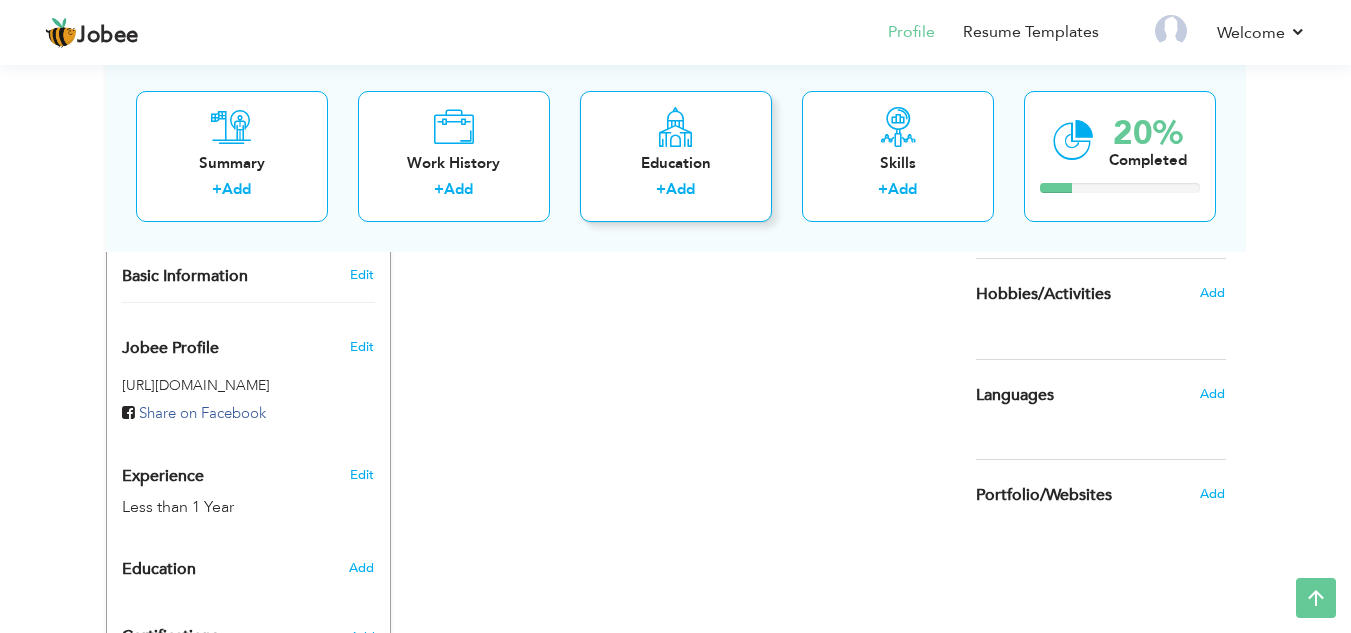 click at bounding box center (675, 126) 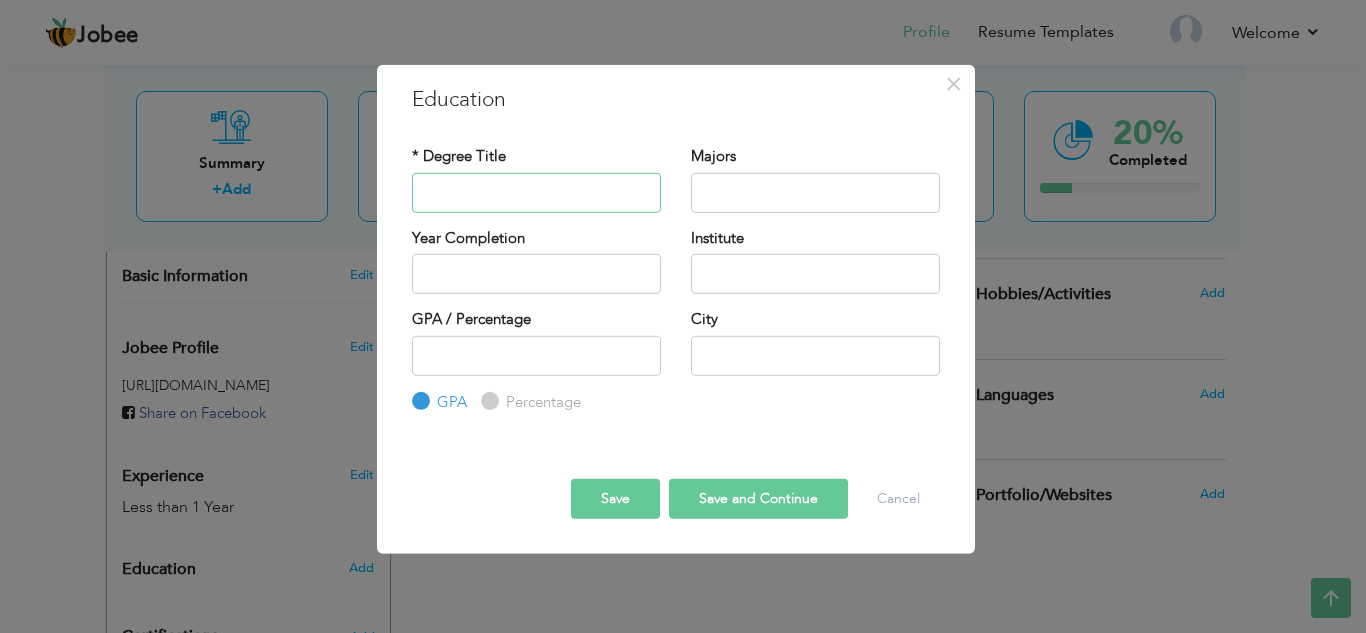 click at bounding box center (536, 192) 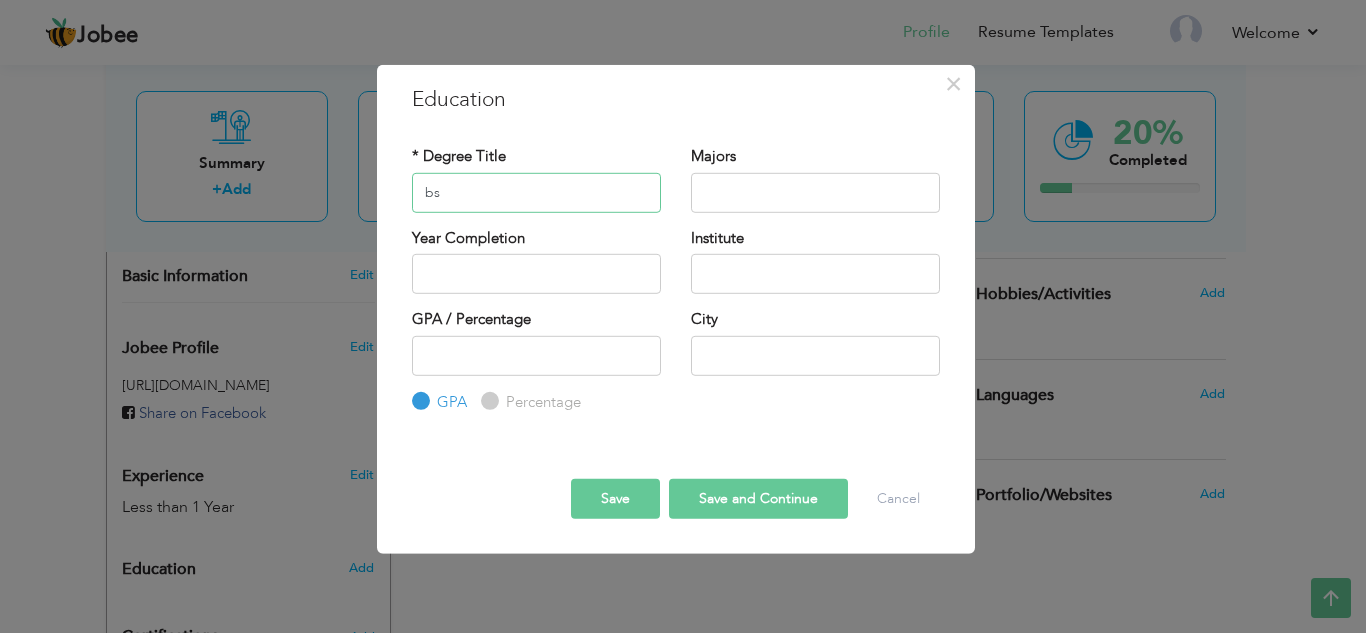 type on "b" 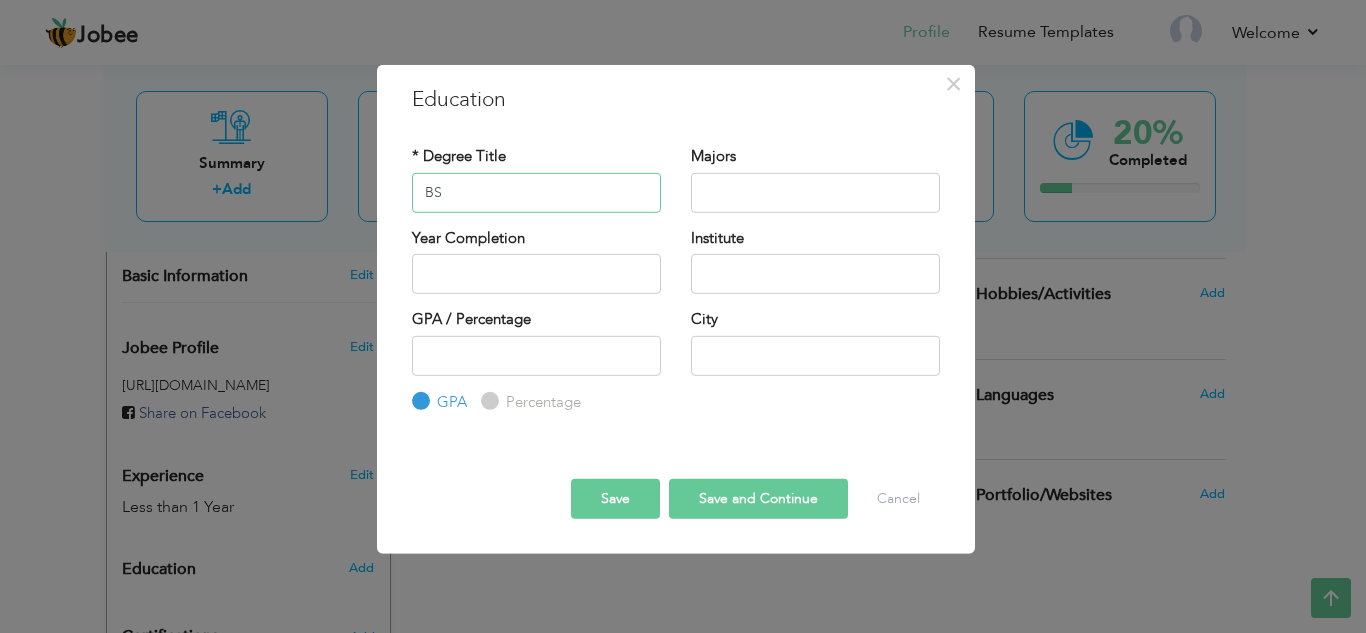 type on "BS" 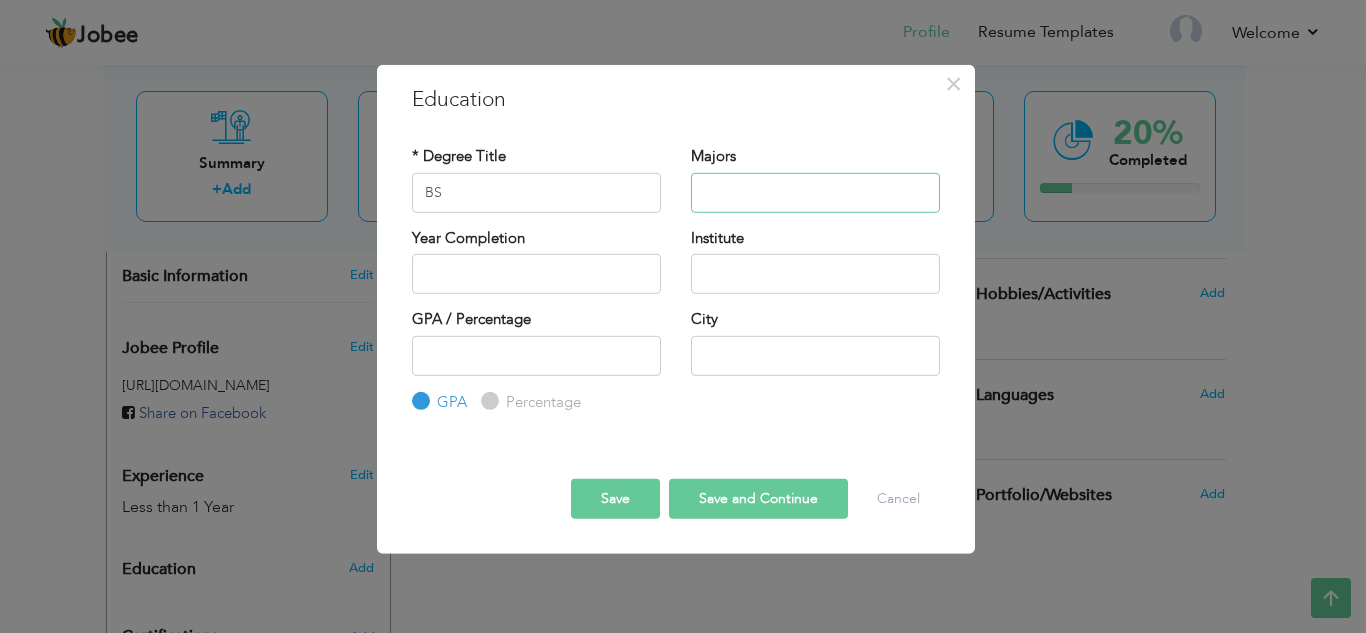 click at bounding box center (815, 192) 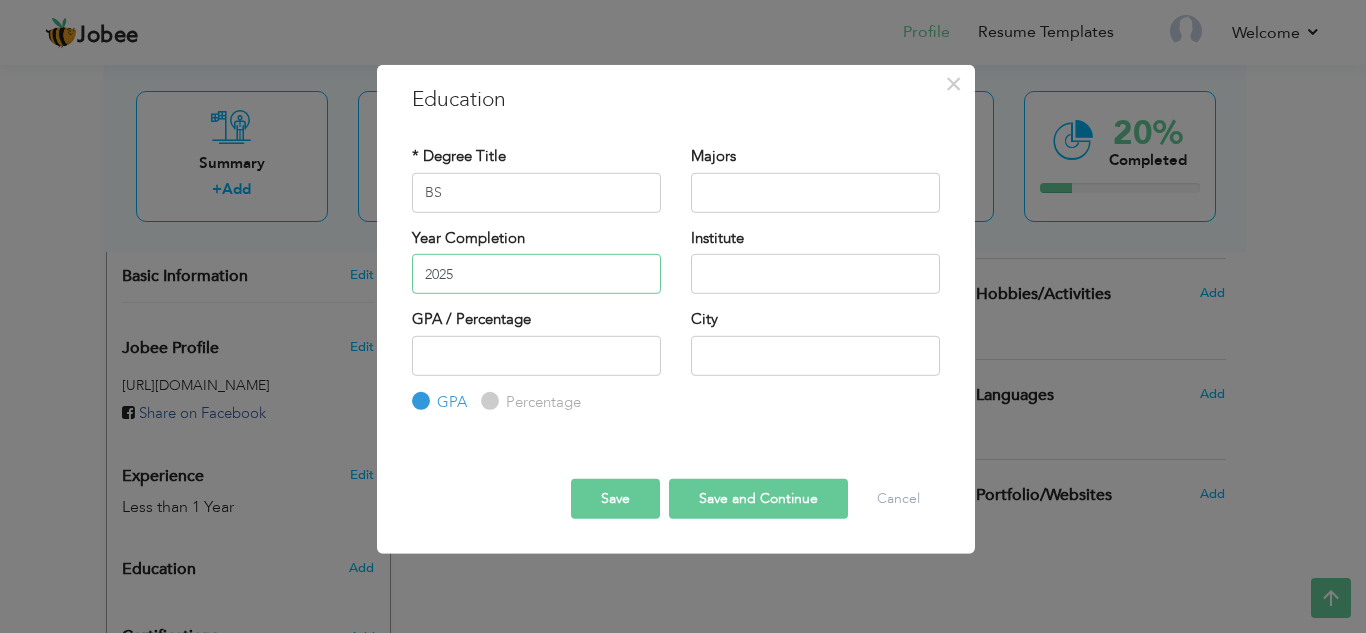 click on "2025" at bounding box center (536, 274) 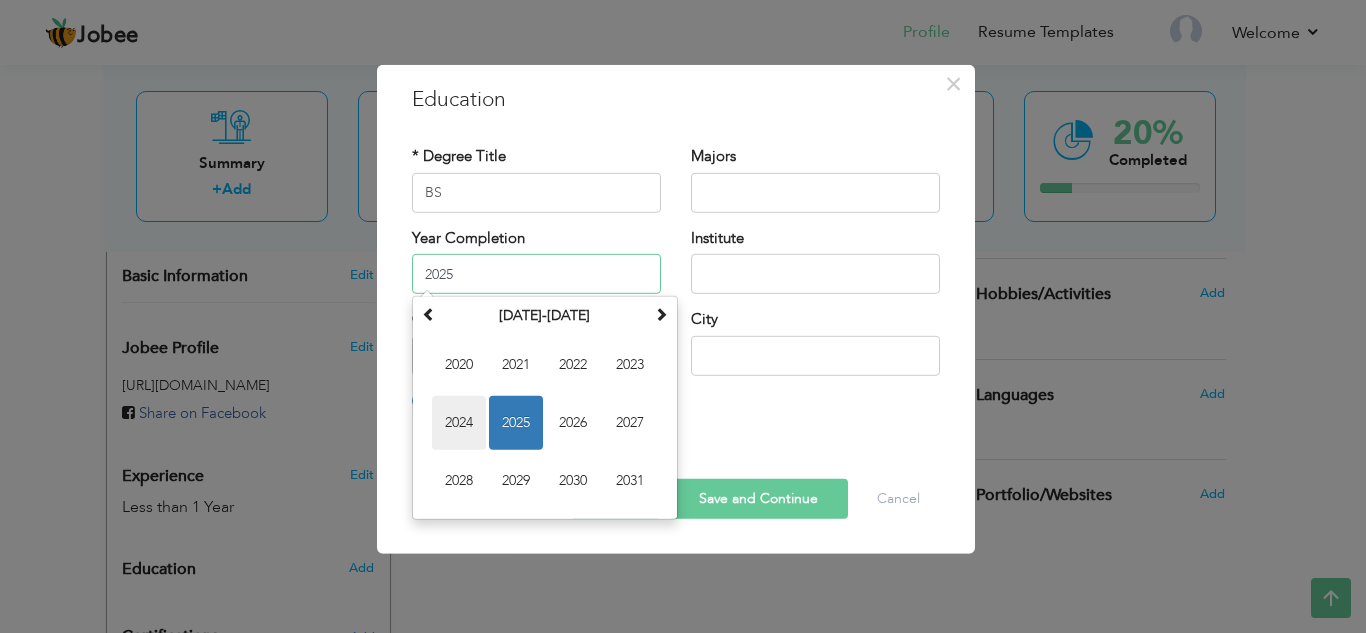click on "2024" at bounding box center (459, 423) 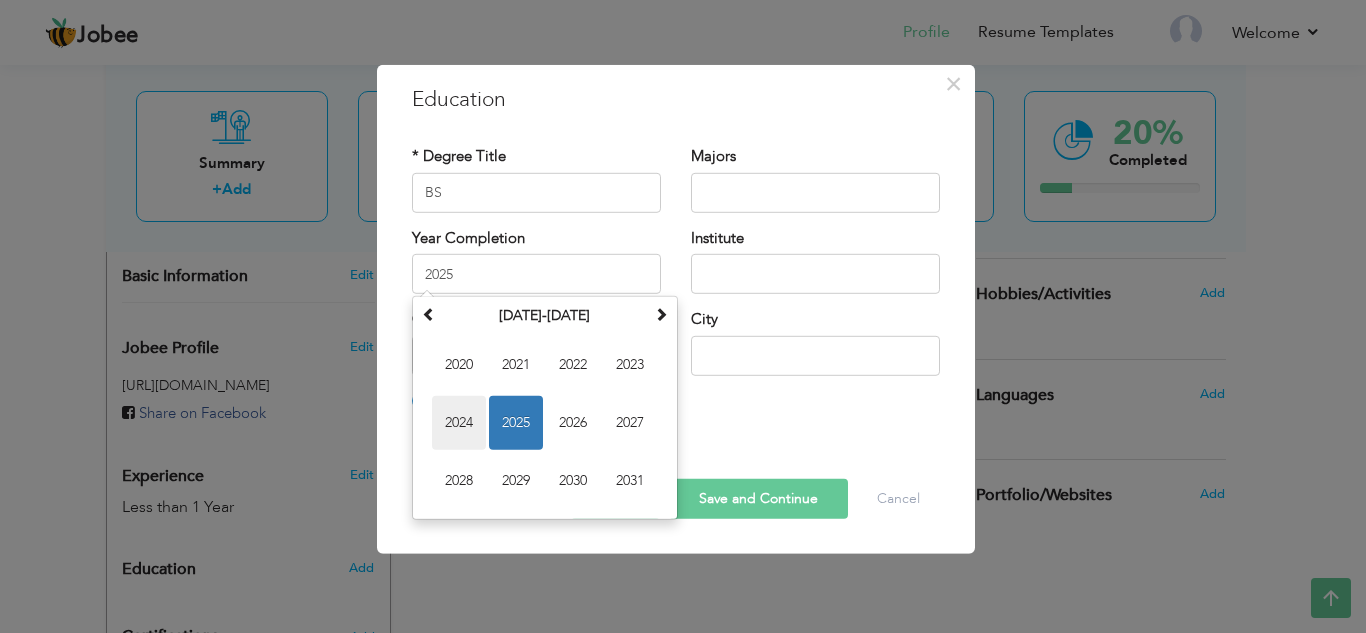 type on "2024" 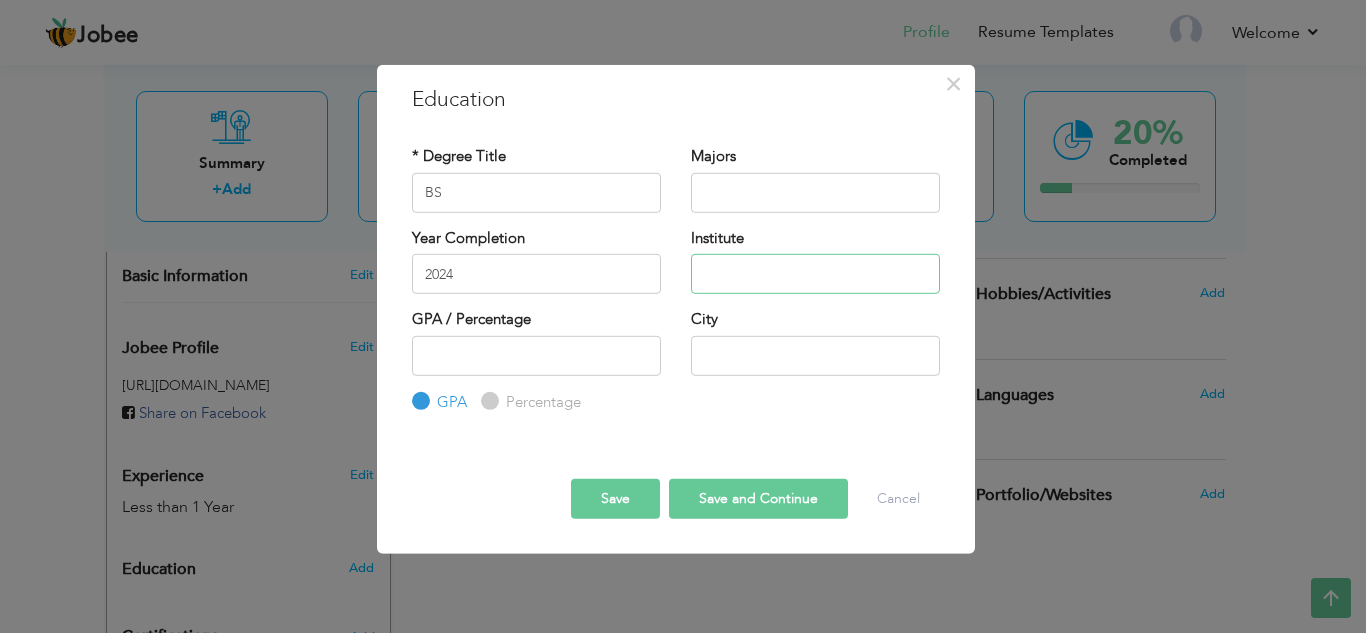 click at bounding box center [815, 274] 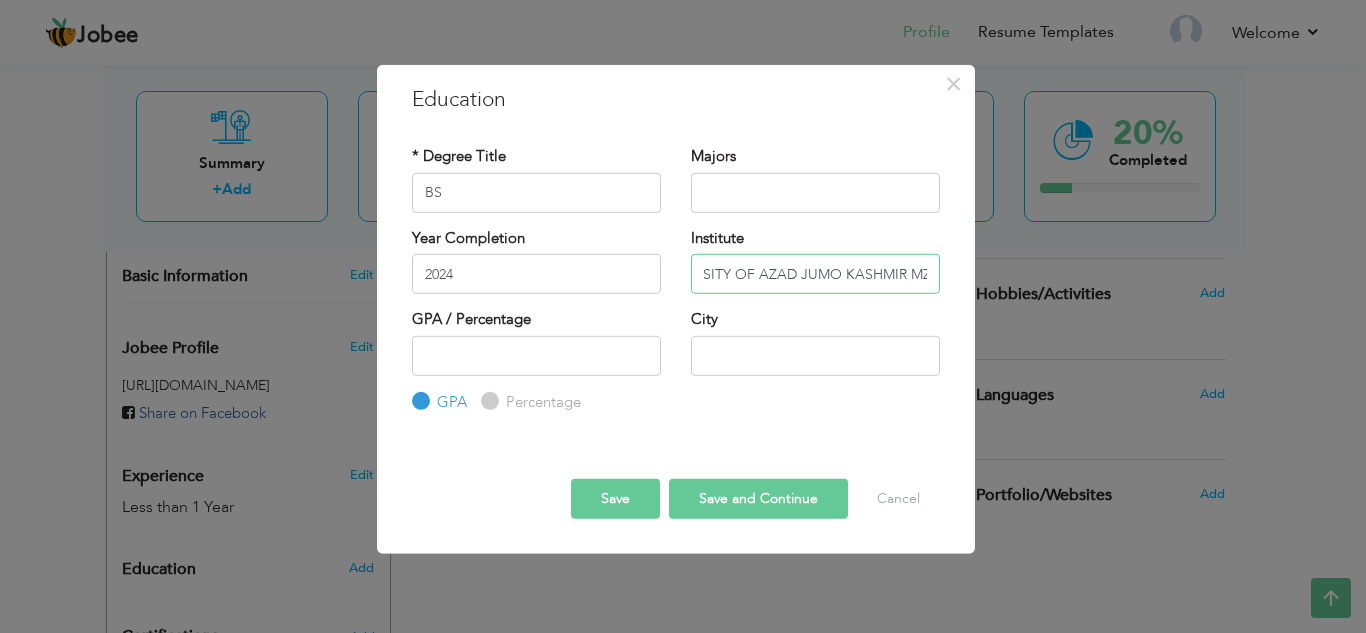 scroll, scrollTop: 0, scrollLeft: 60, axis: horizontal 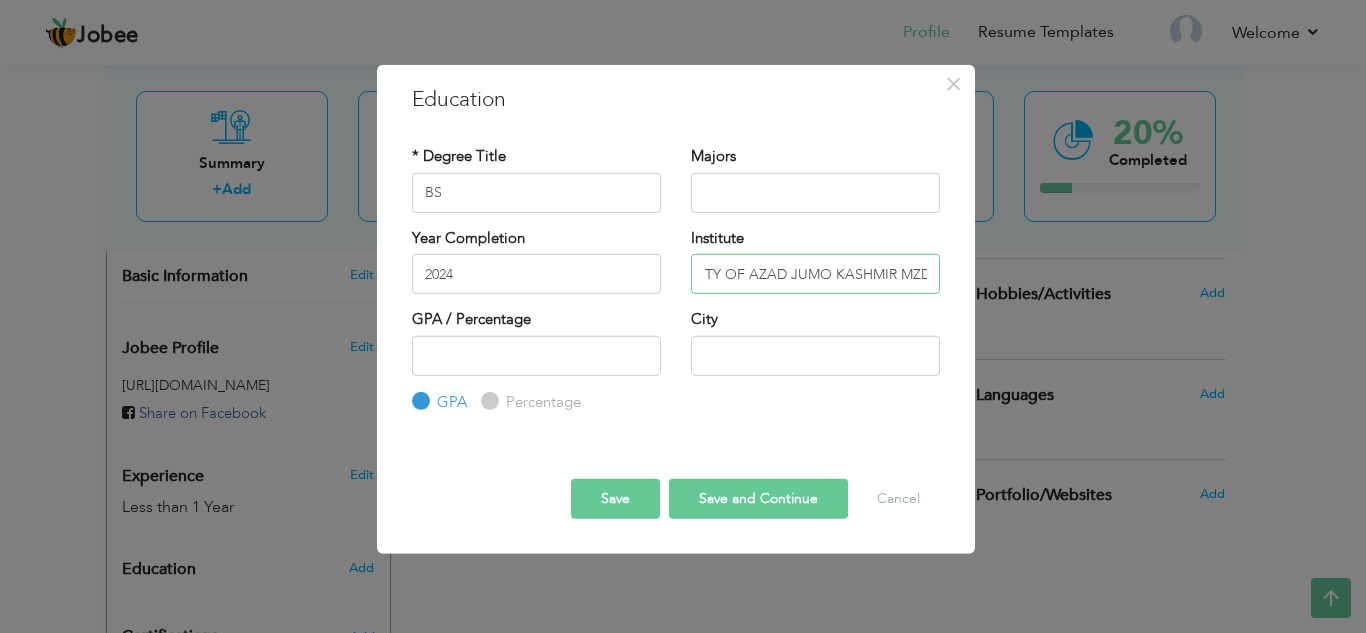 type on "UNIVERSITY OF AZAD JUMO KASHMIR MZD" 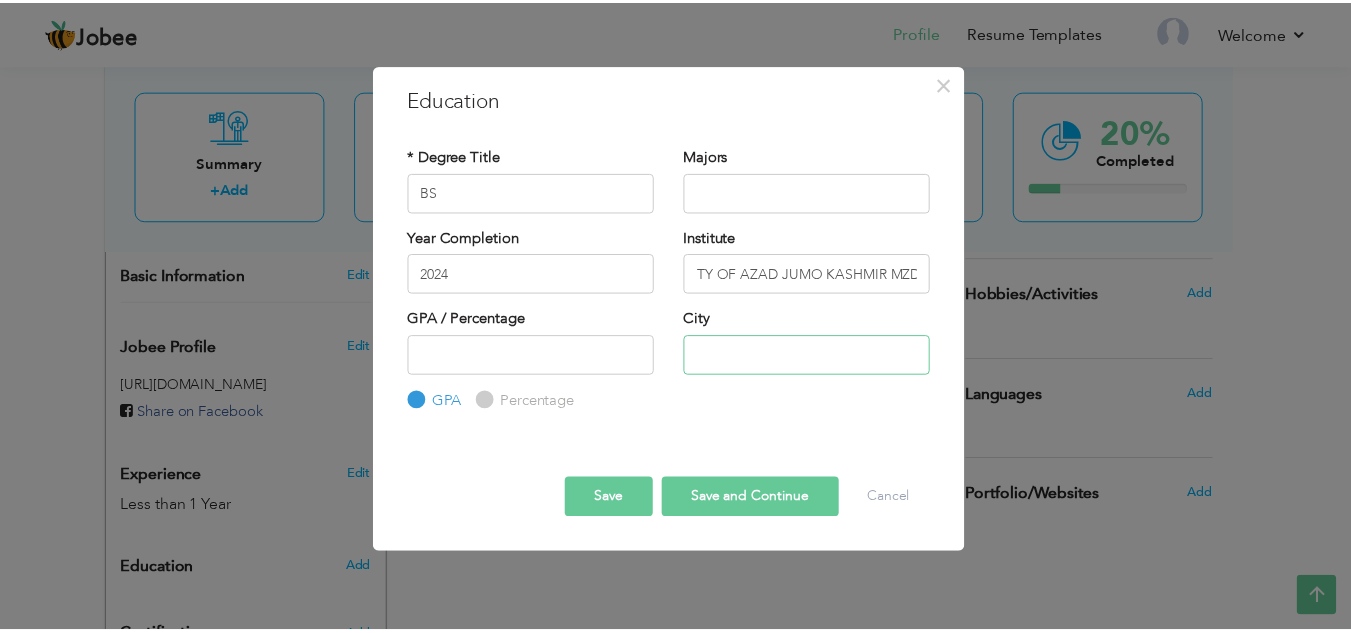 scroll, scrollTop: 0, scrollLeft: 0, axis: both 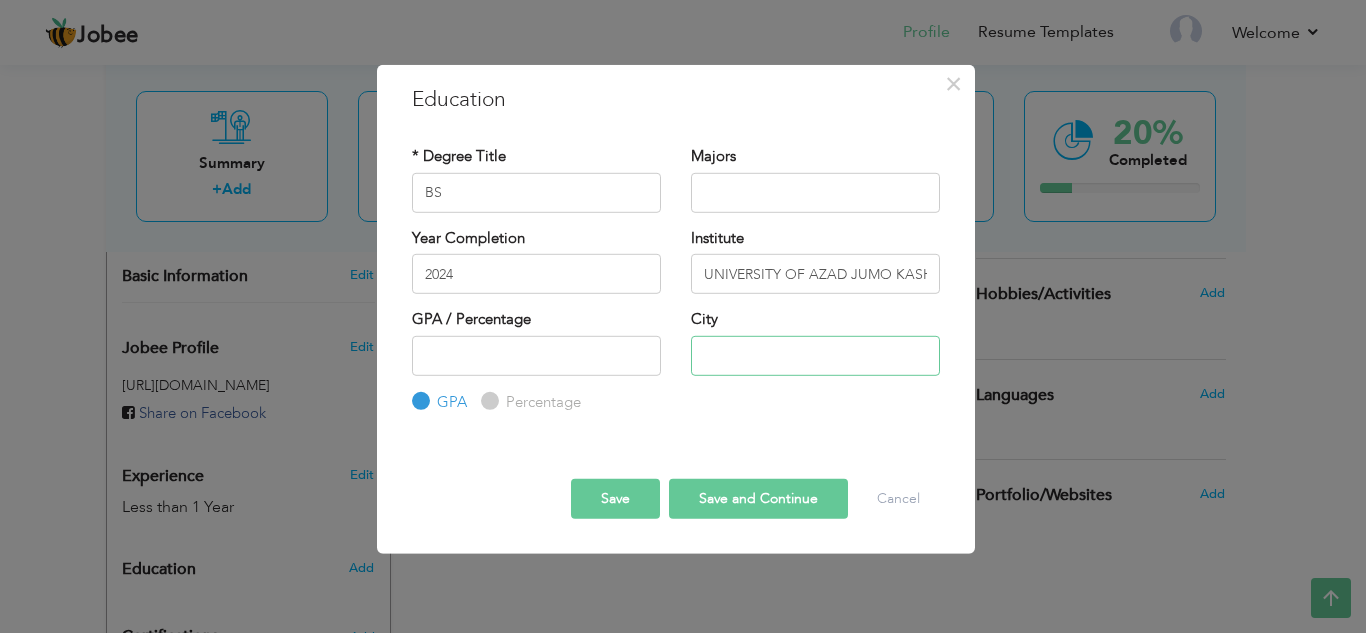 click at bounding box center [815, 355] 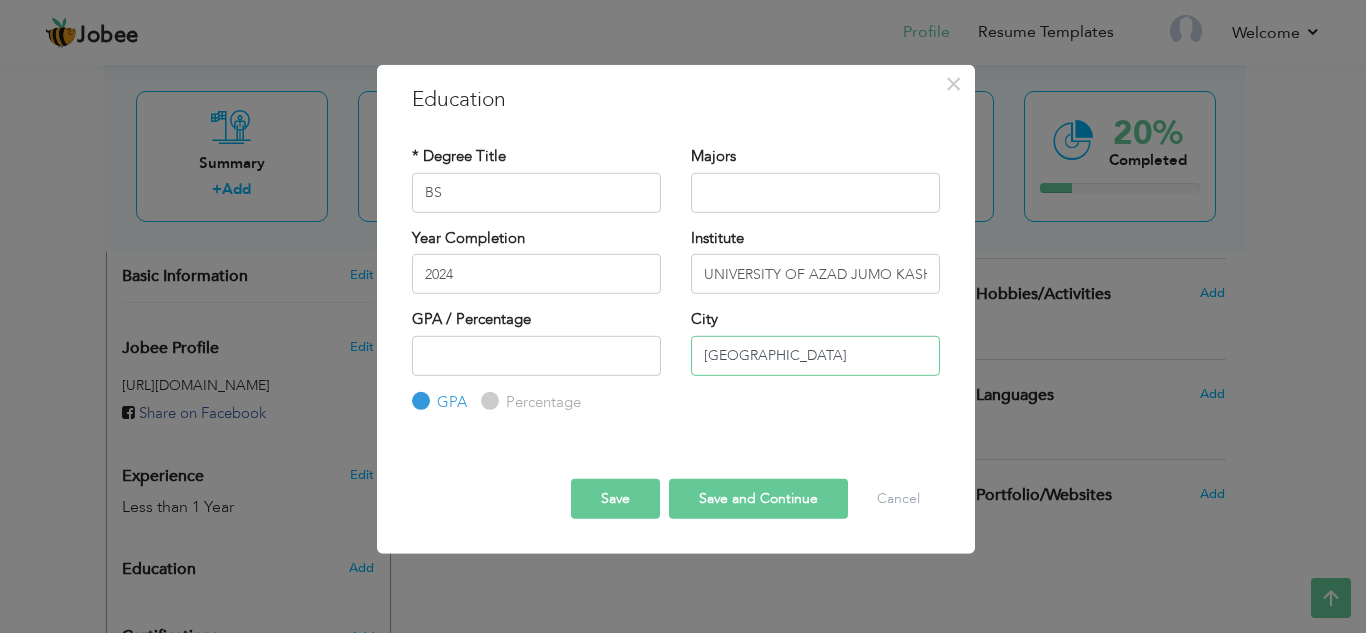 type on "[GEOGRAPHIC_DATA]" 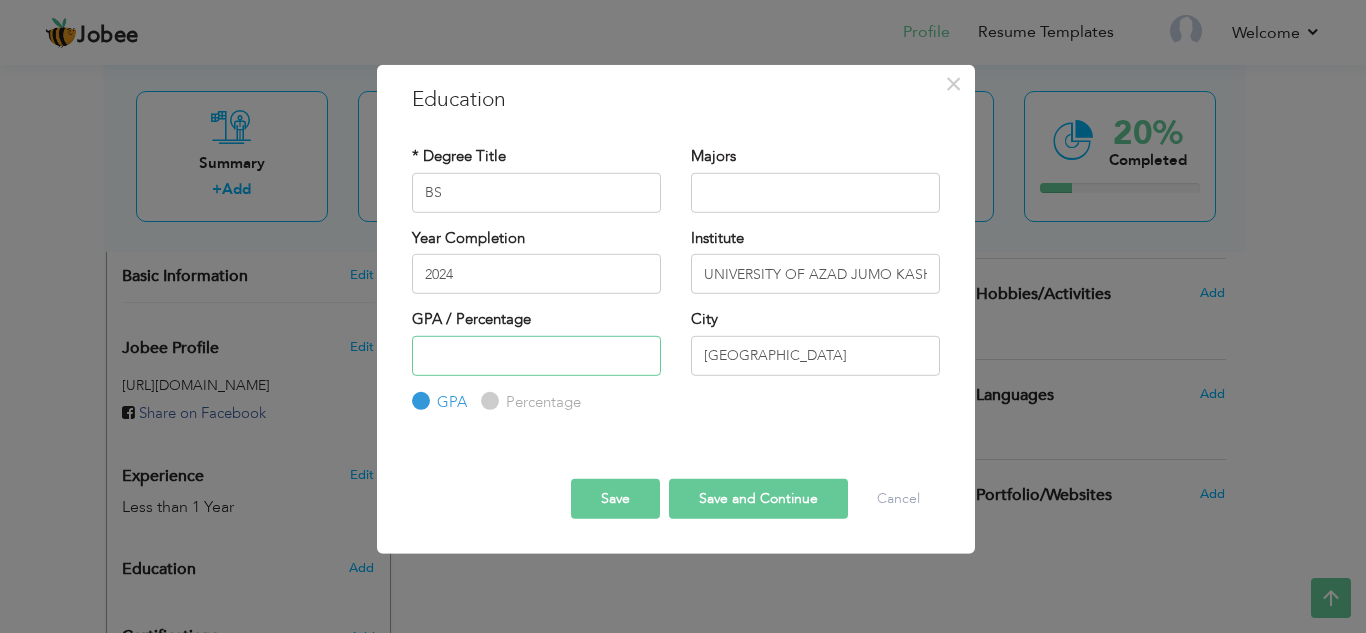 click at bounding box center [536, 355] 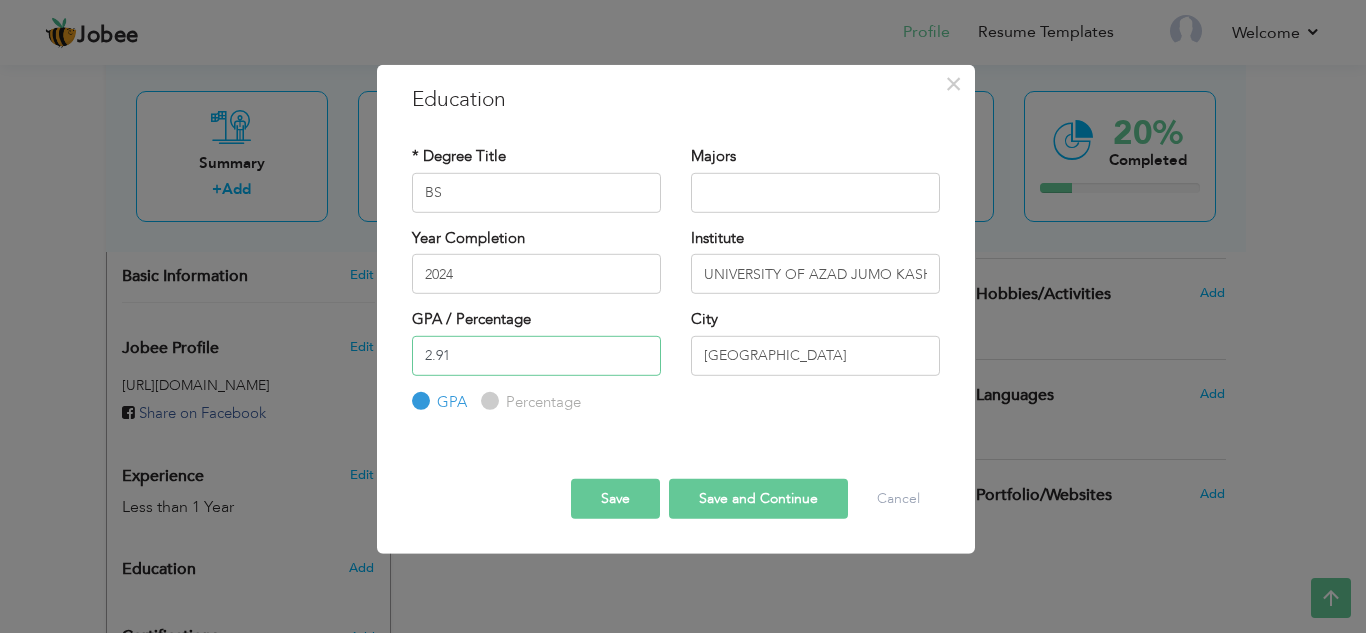 type on "2.91" 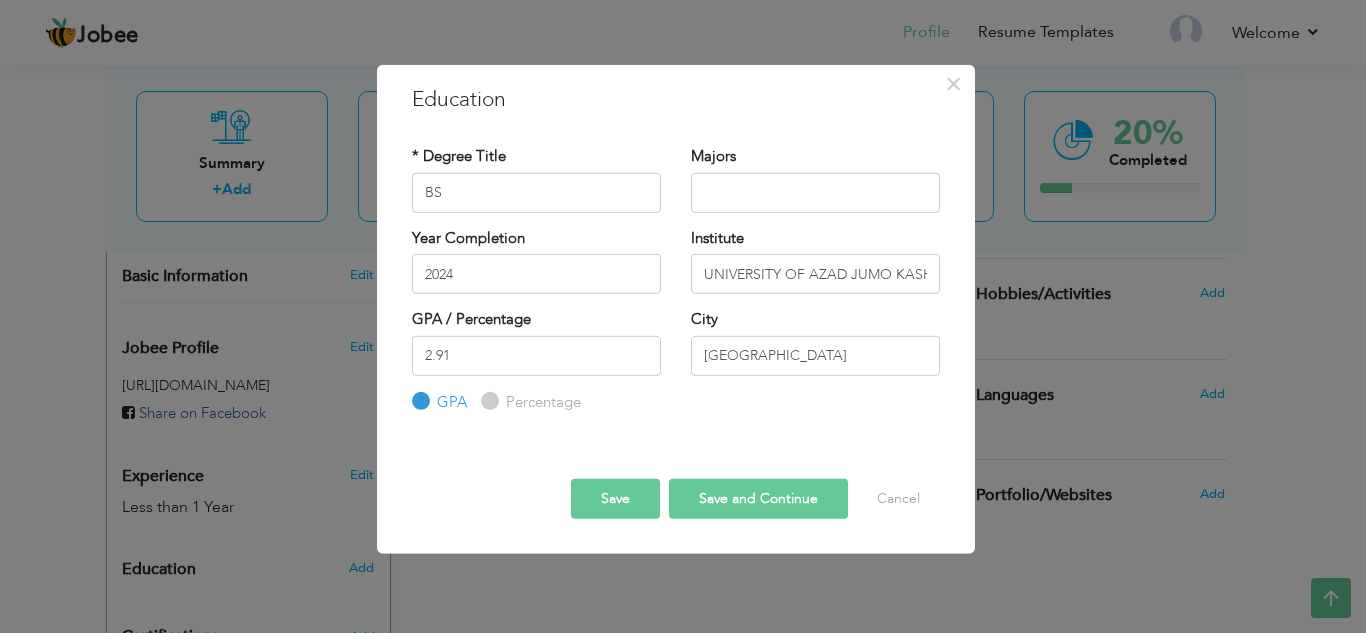 drag, startPoint x: 596, startPoint y: 490, endPoint x: 537, endPoint y: 463, distance: 64.884514 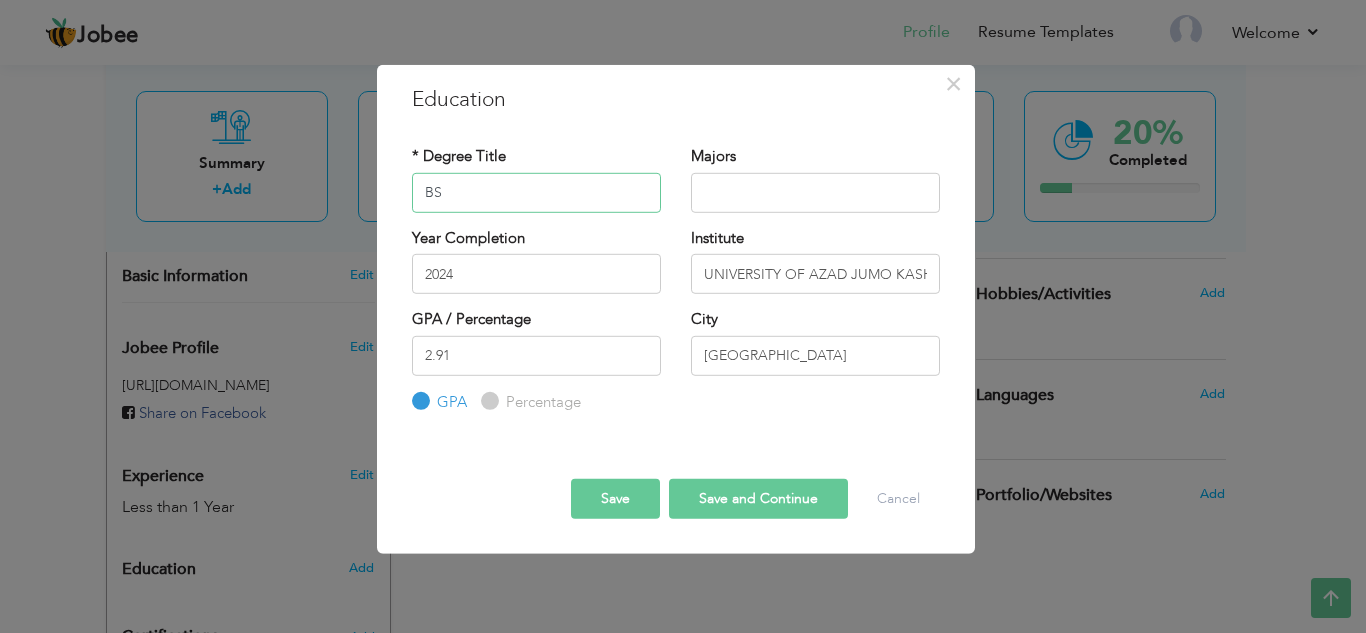 click on "BS" at bounding box center [536, 192] 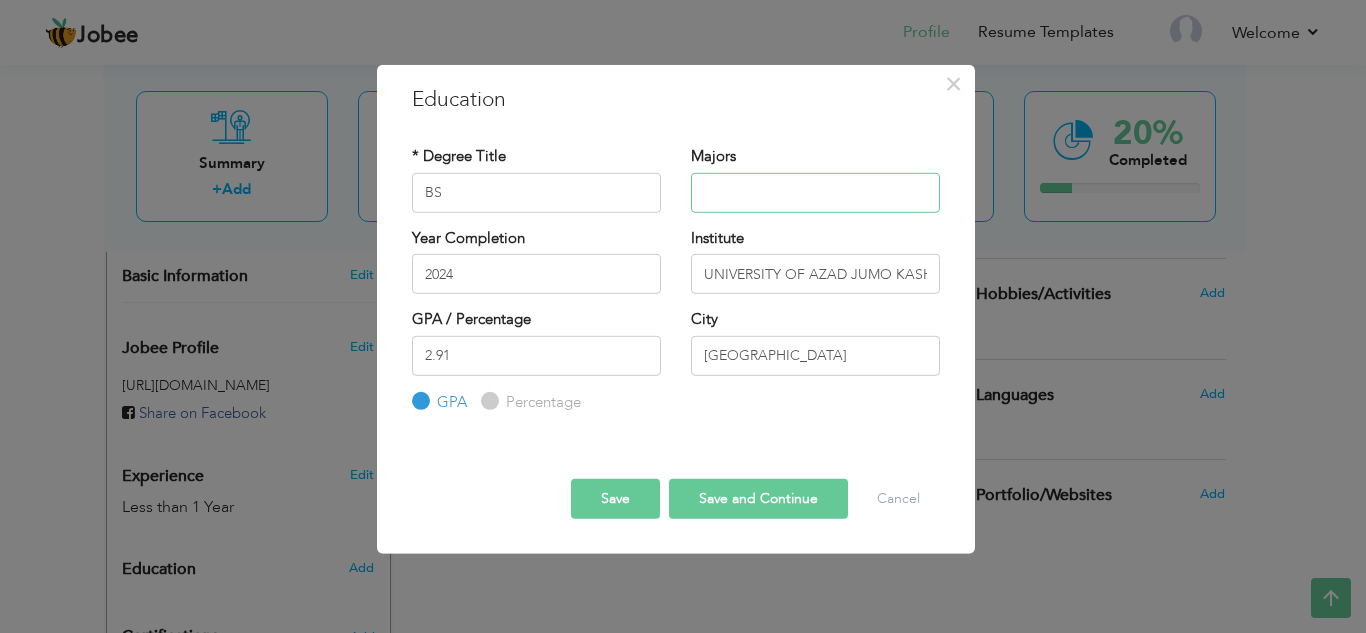 click at bounding box center (815, 192) 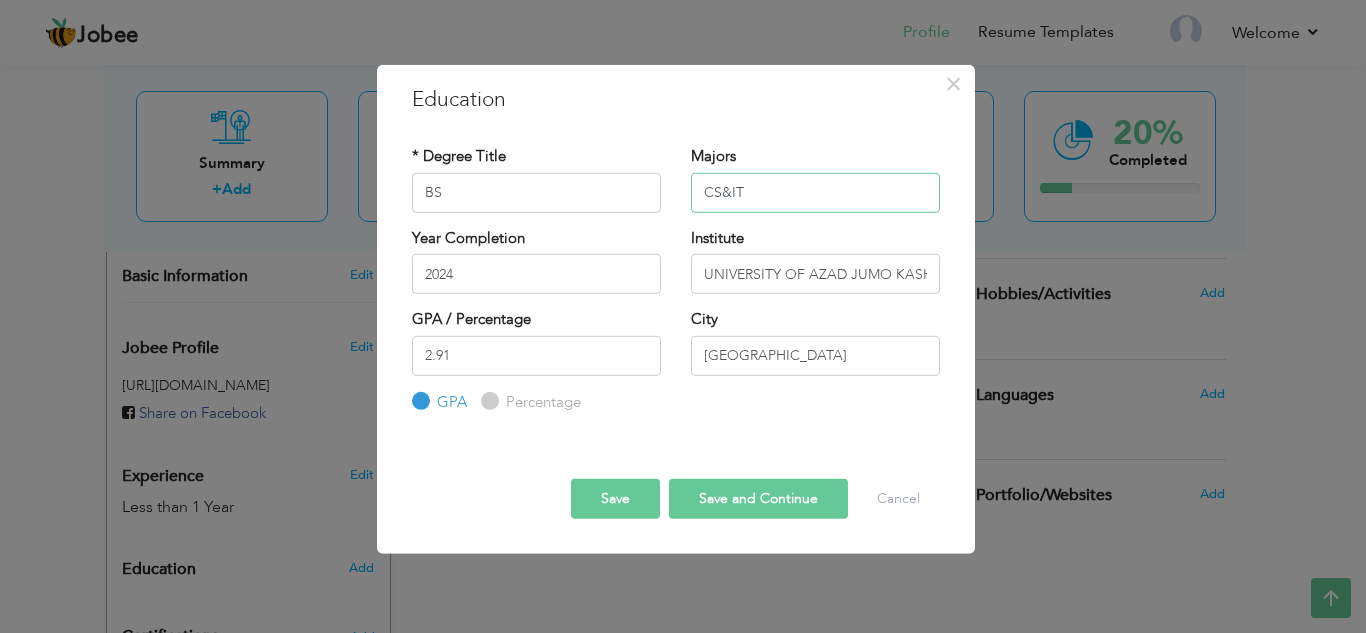 type on "CS&IT" 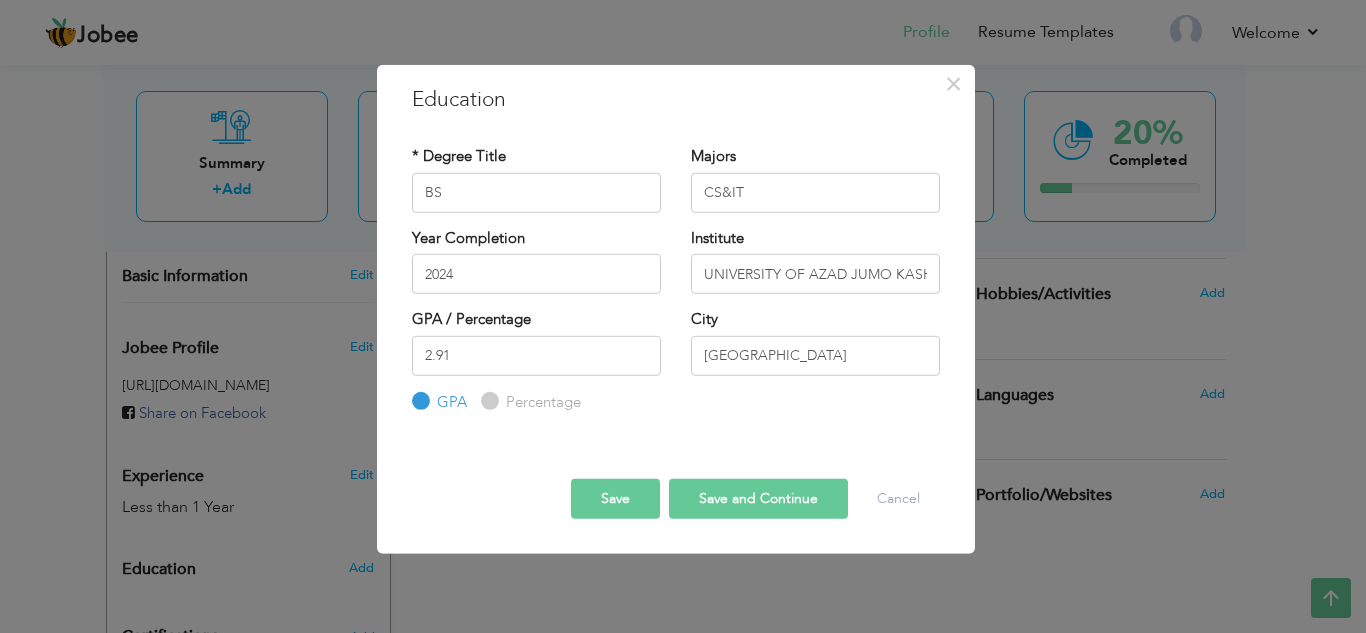 click on "Save" at bounding box center (615, 499) 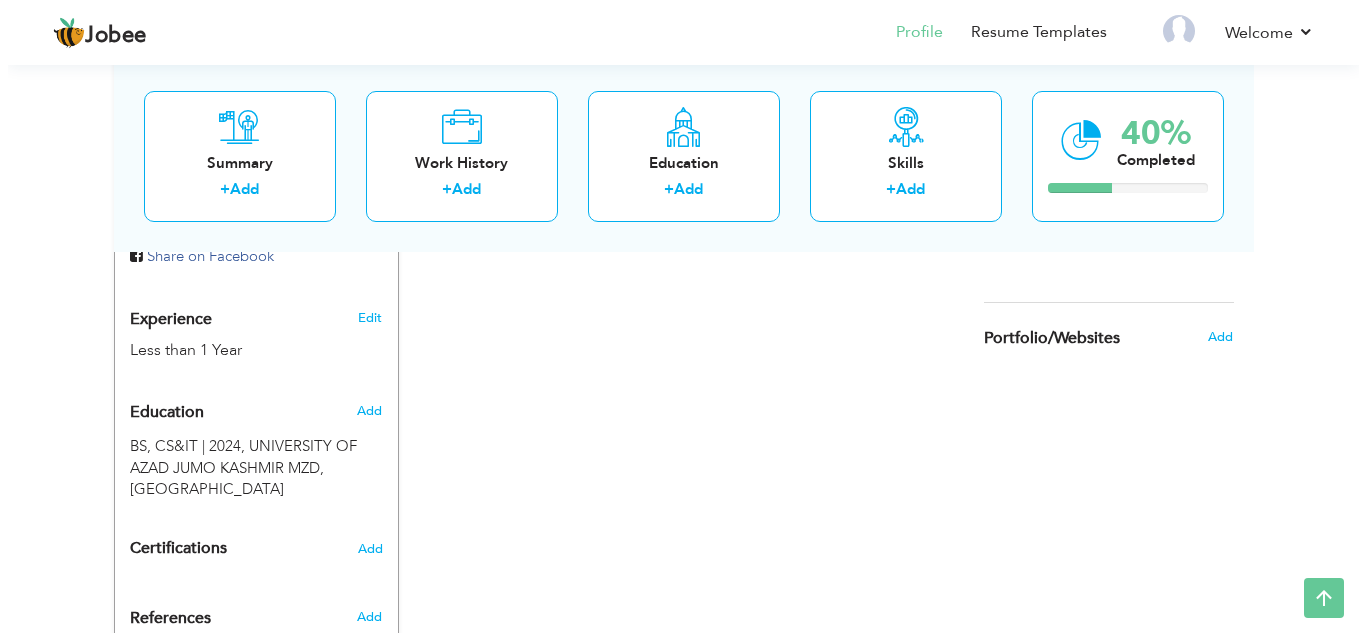 scroll, scrollTop: 849, scrollLeft: 0, axis: vertical 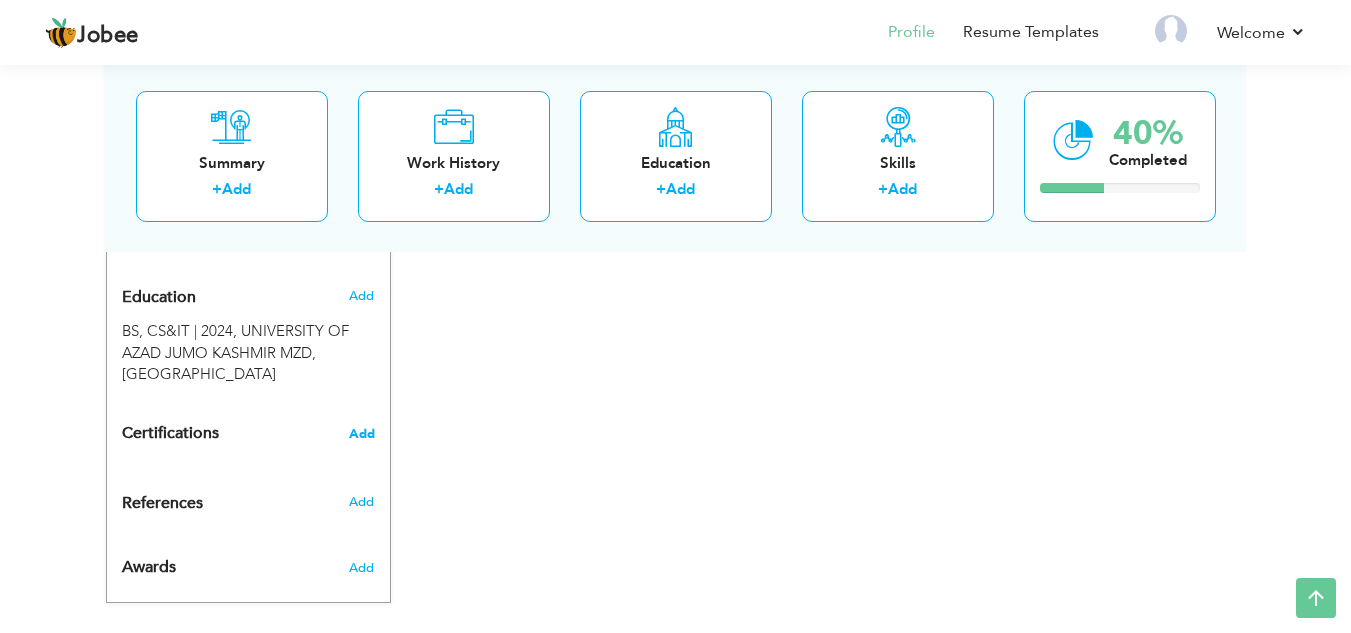 click on "Add" at bounding box center (362, 434) 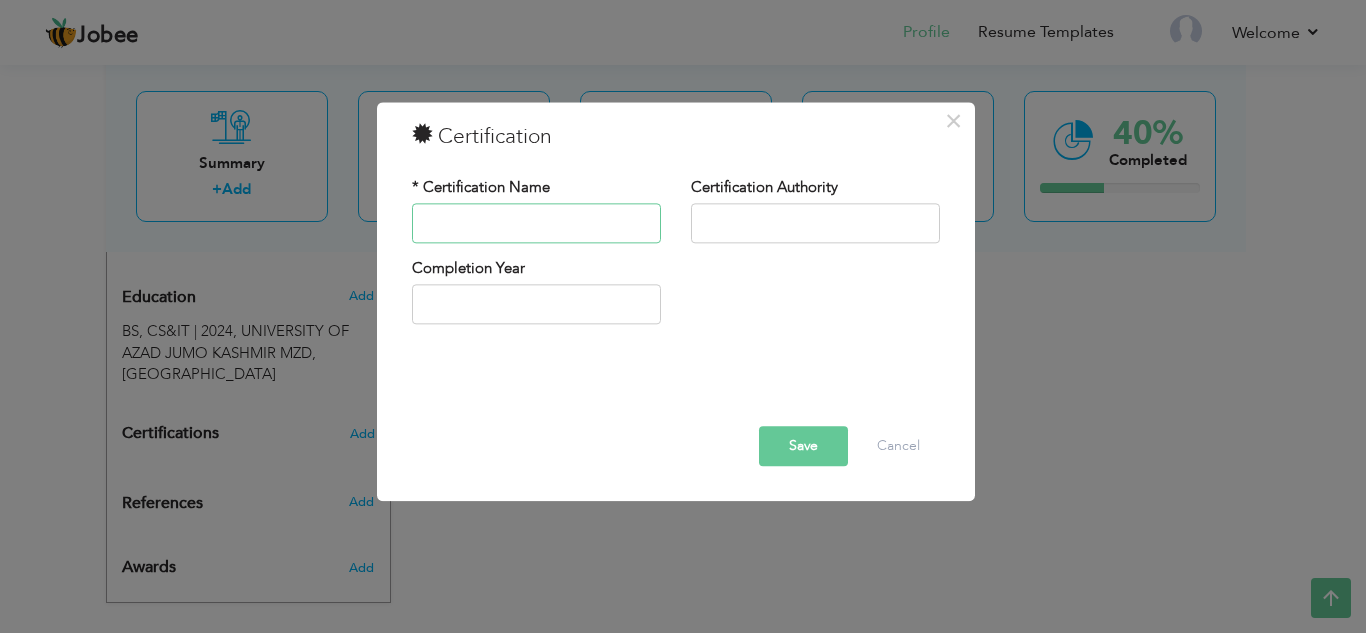 click at bounding box center (536, 223) 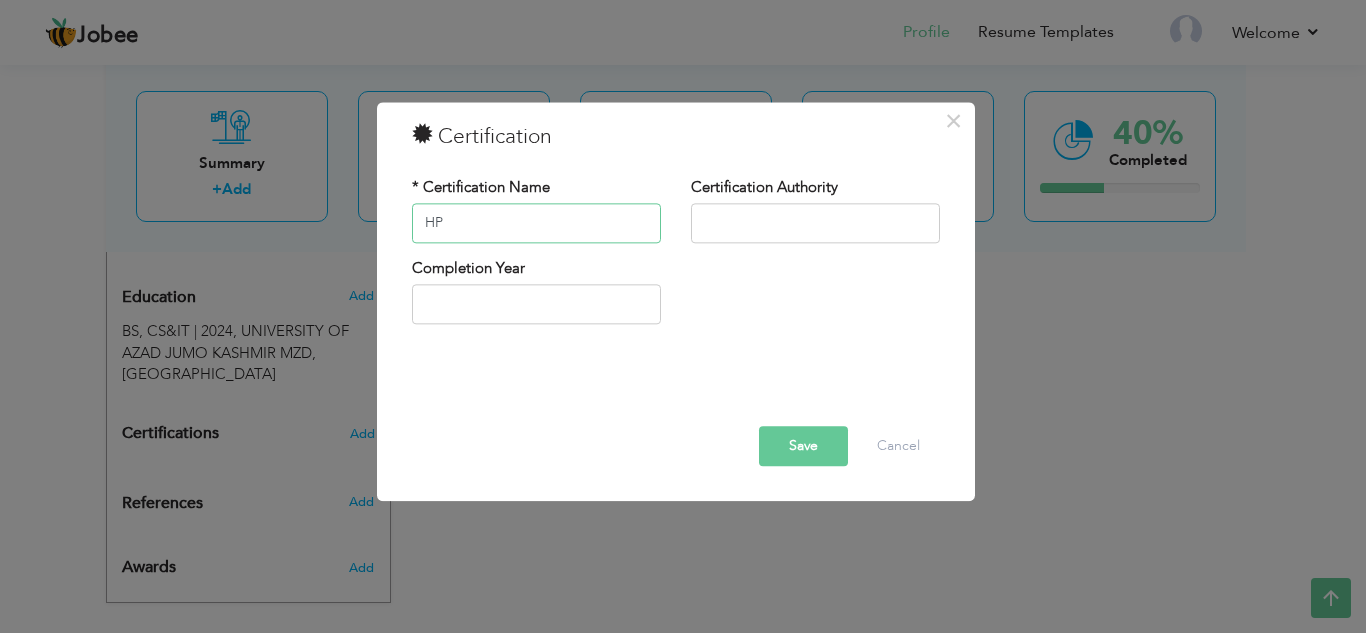 click on "HP" at bounding box center (536, 223) 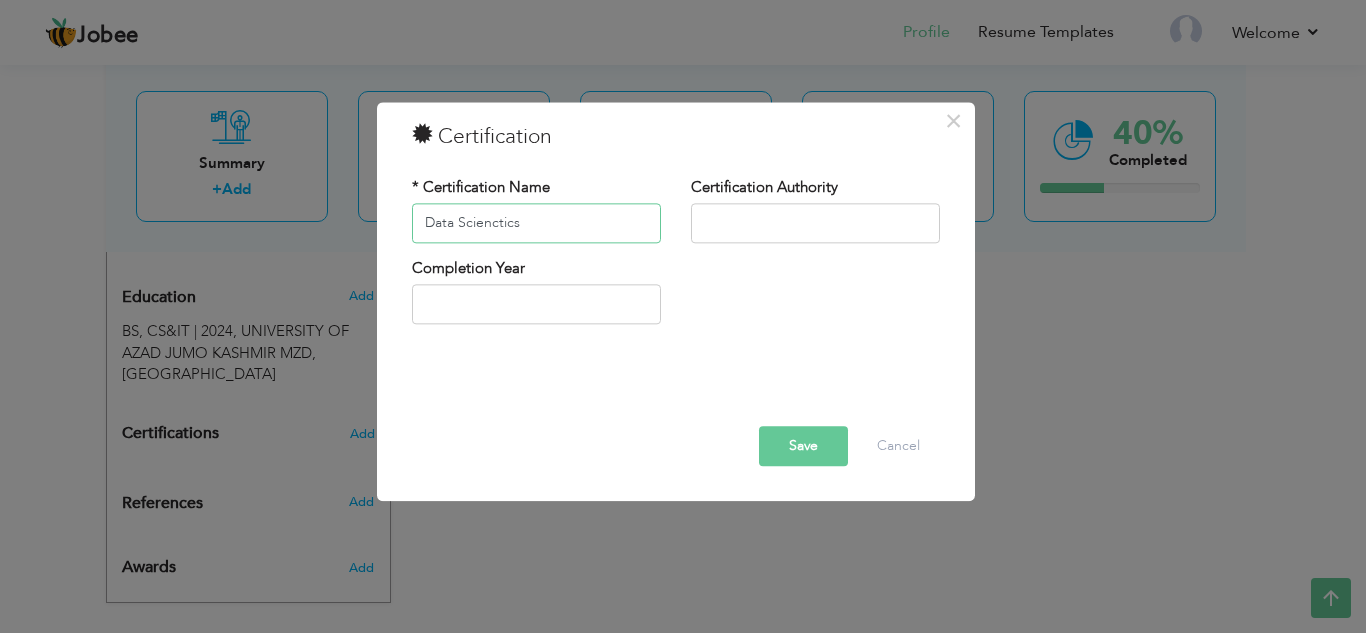 type on "Data Sciencticst" 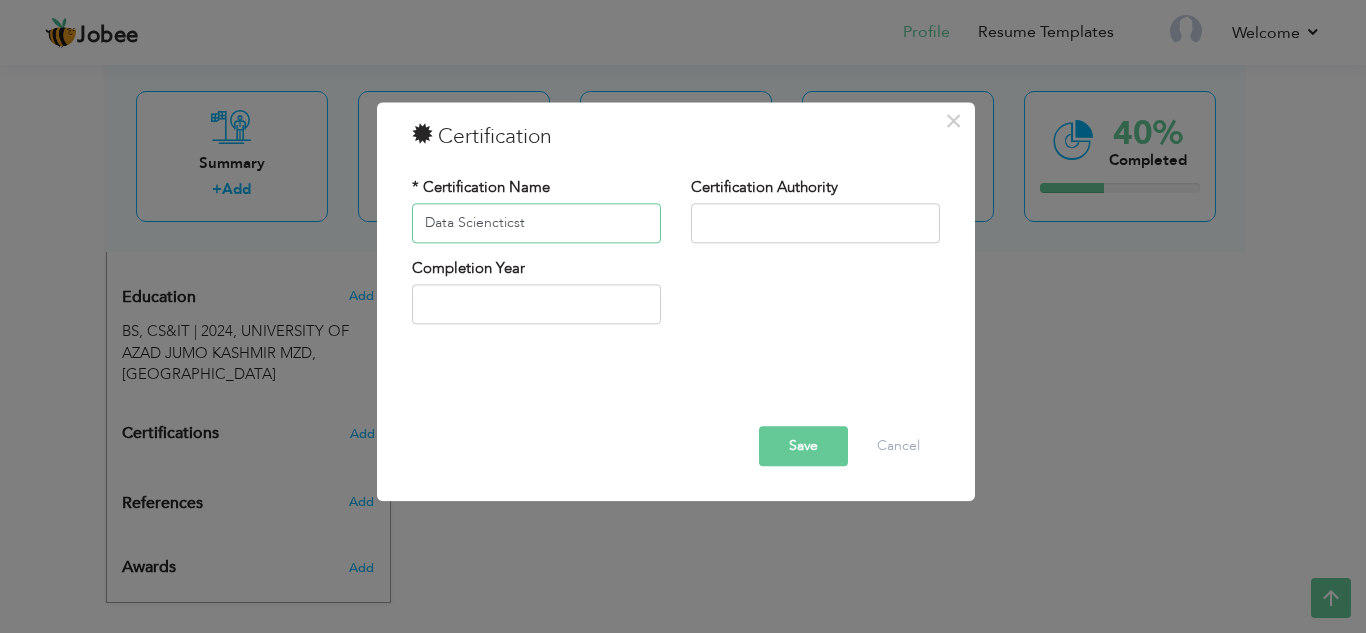 click on "Data Sciencticst" at bounding box center [536, 223] 